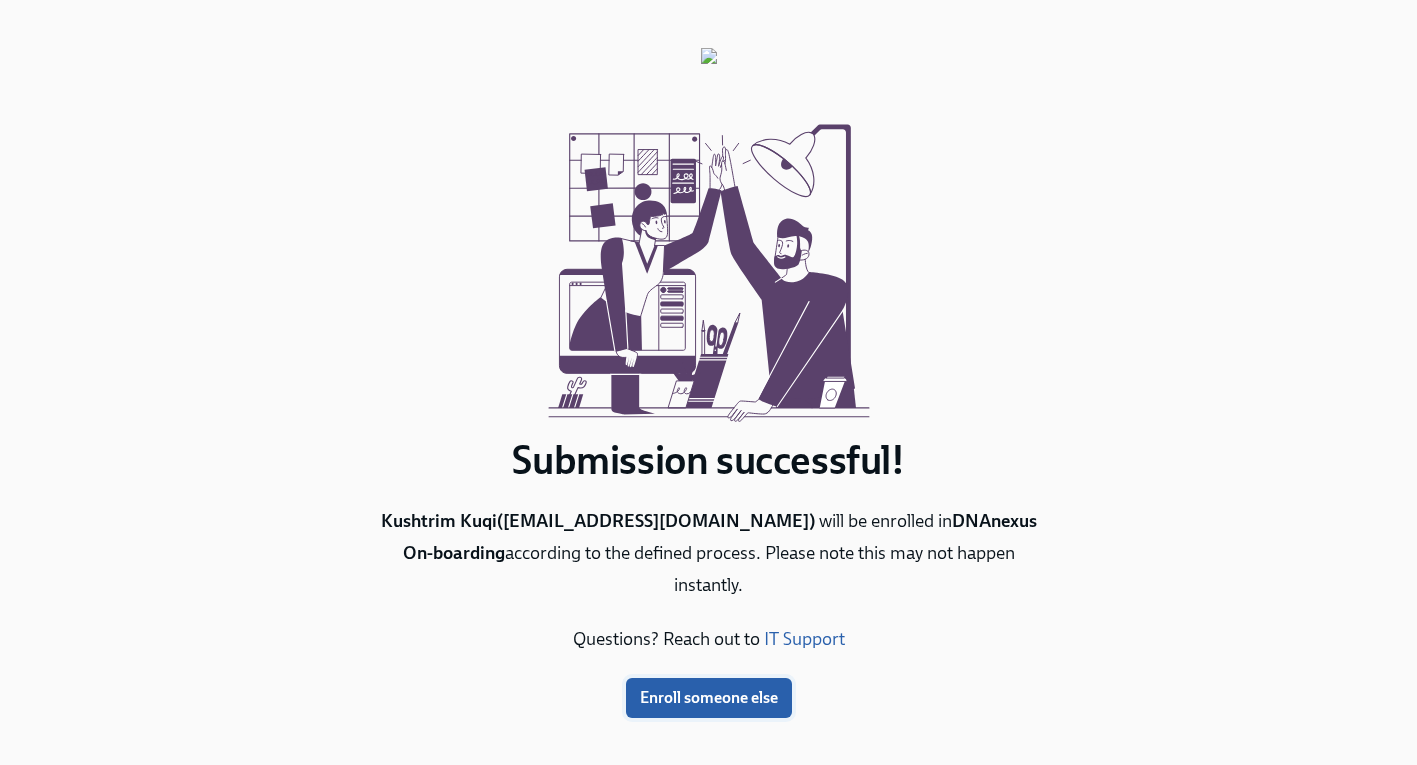 scroll, scrollTop: 0, scrollLeft: 0, axis: both 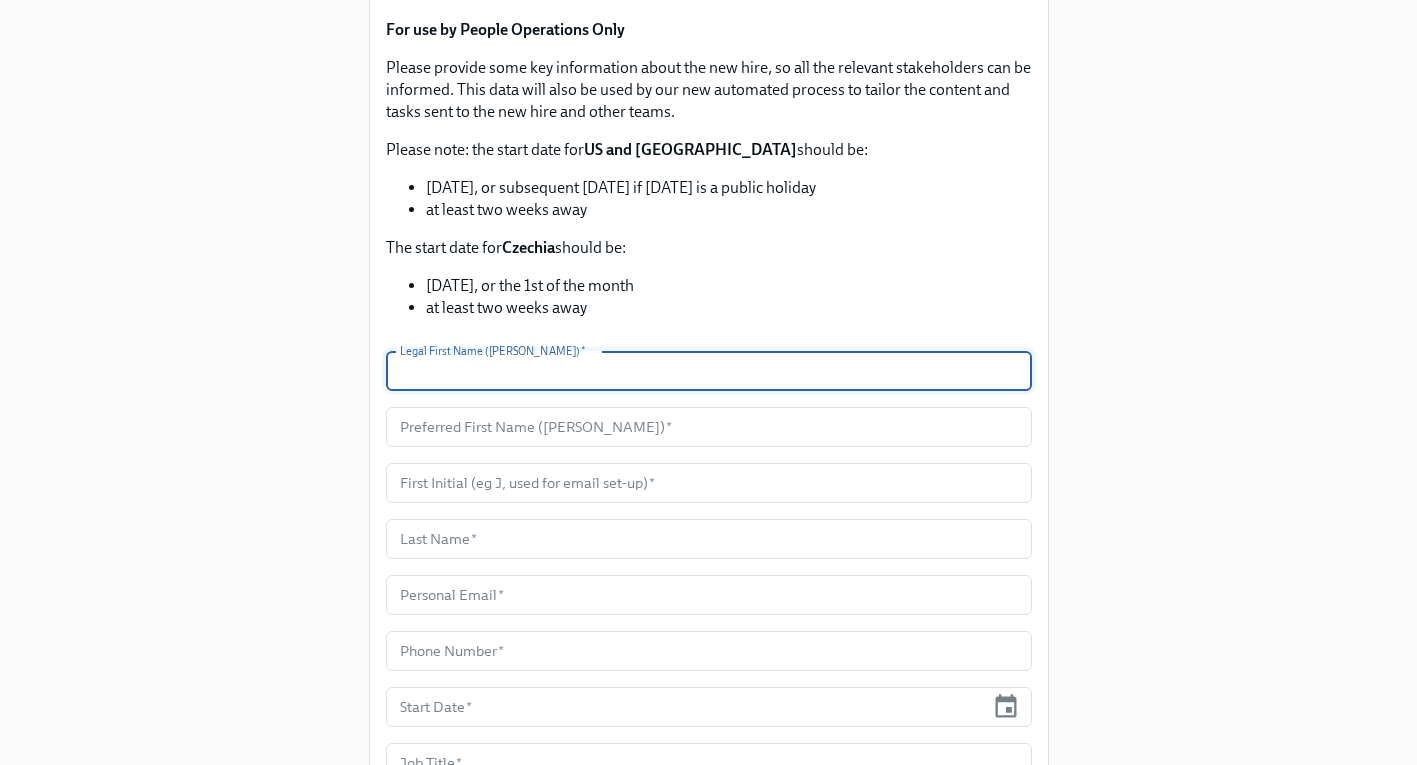 click at bounding box center [709, 371] 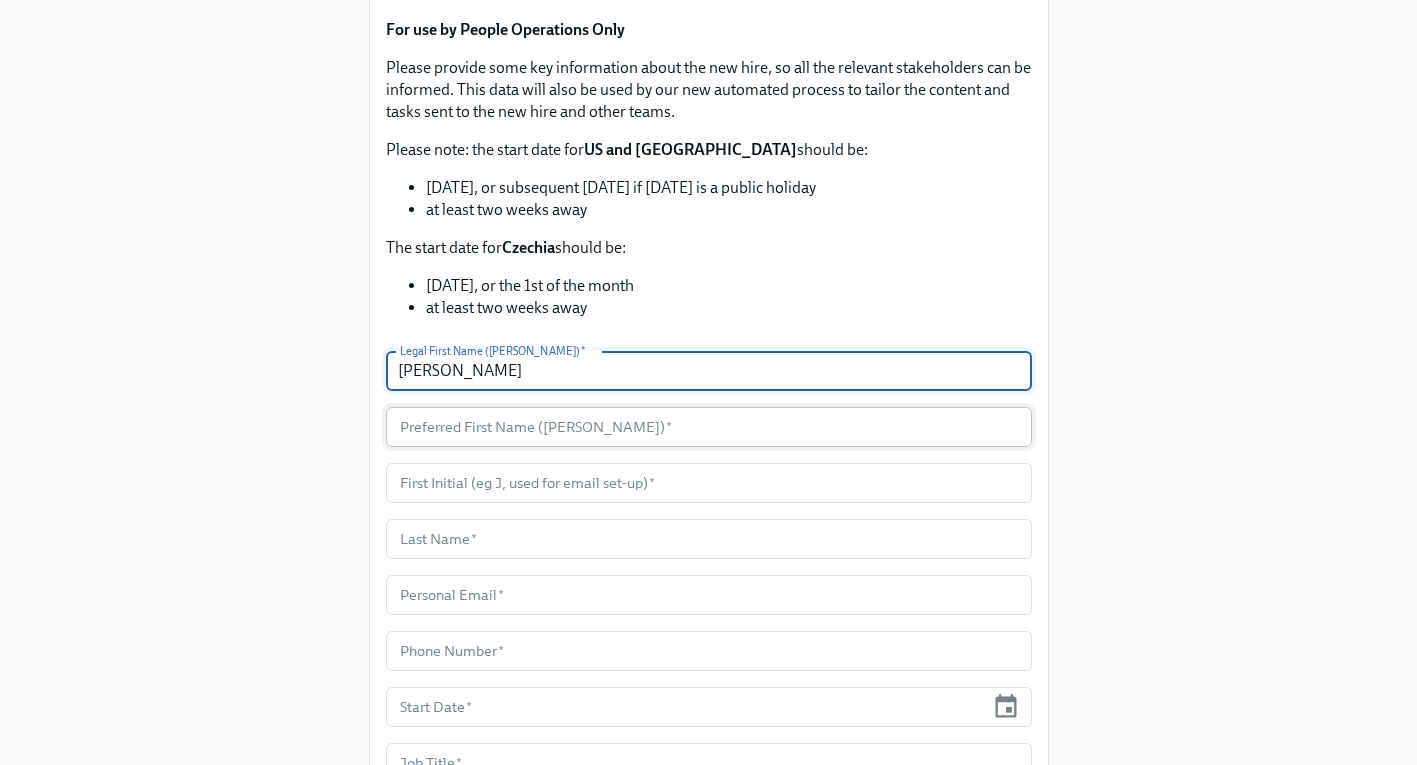 type on "[PERSON_NAME]" 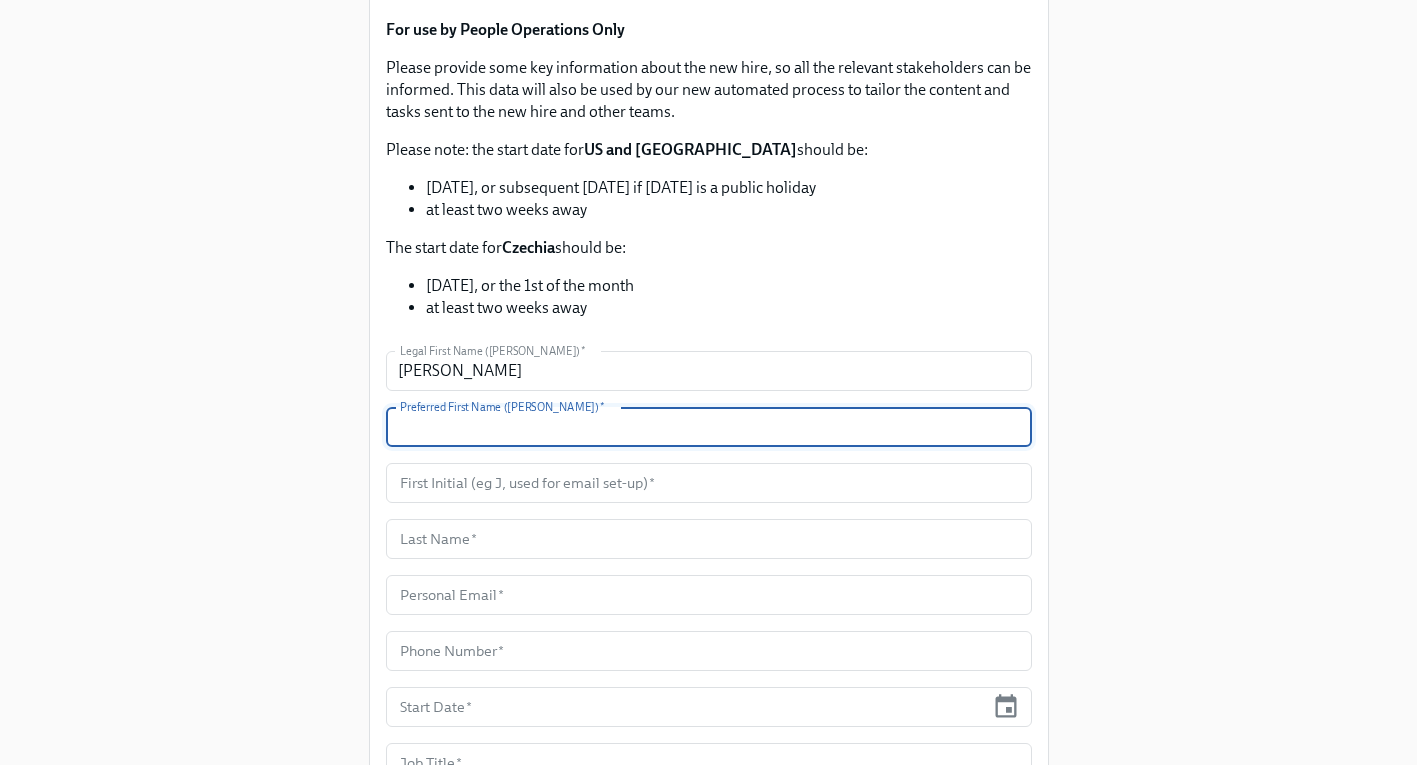 click at bounding box center (709, 427) 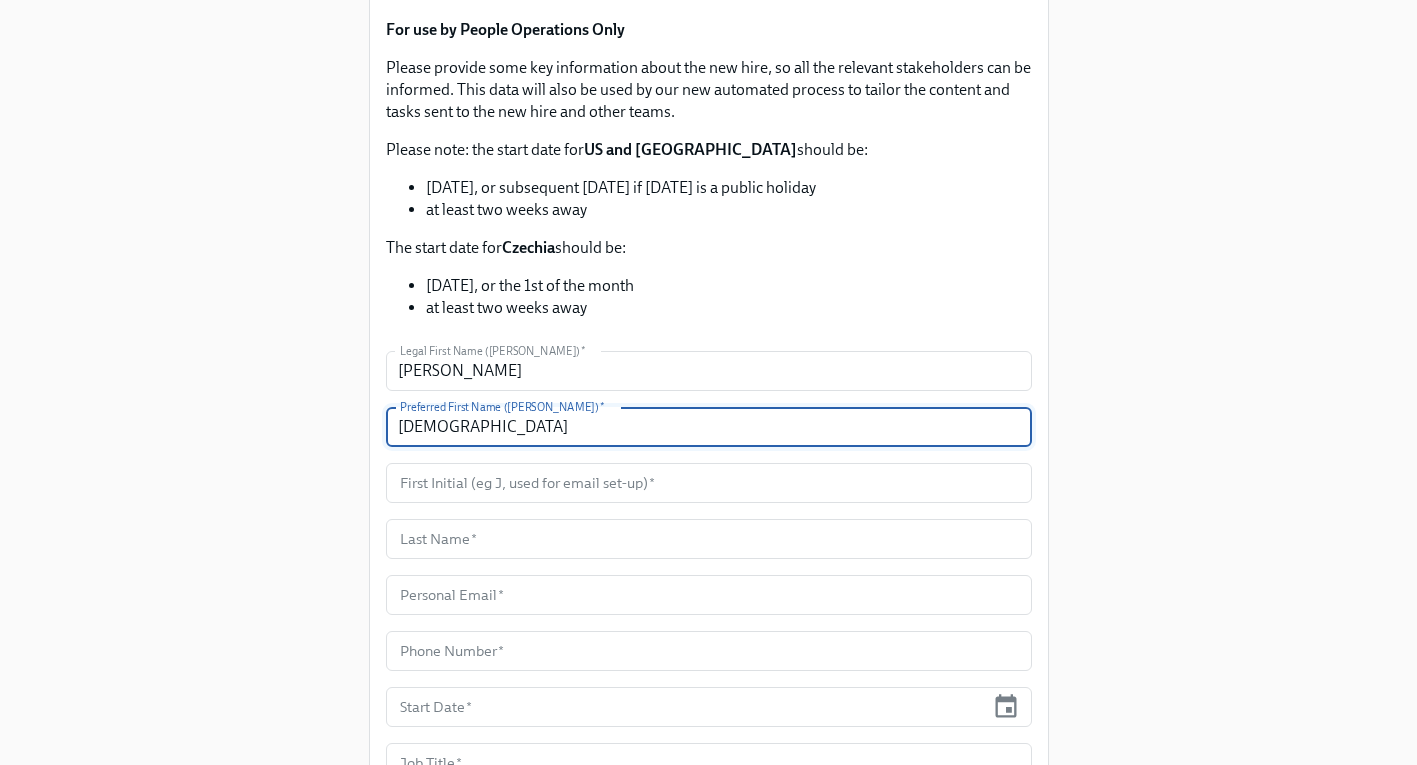 type on "[DEMOGRAPHIC_DATA]" 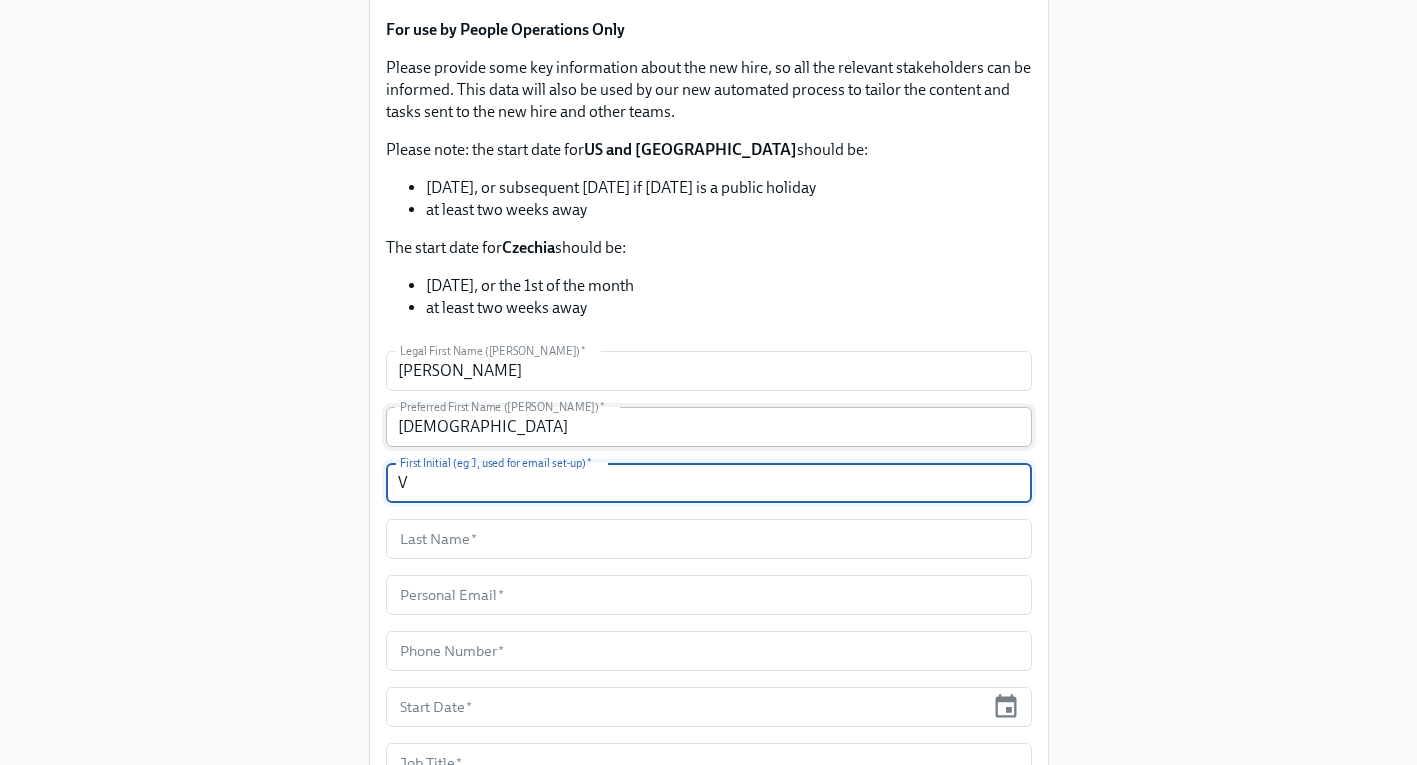 type on "V" 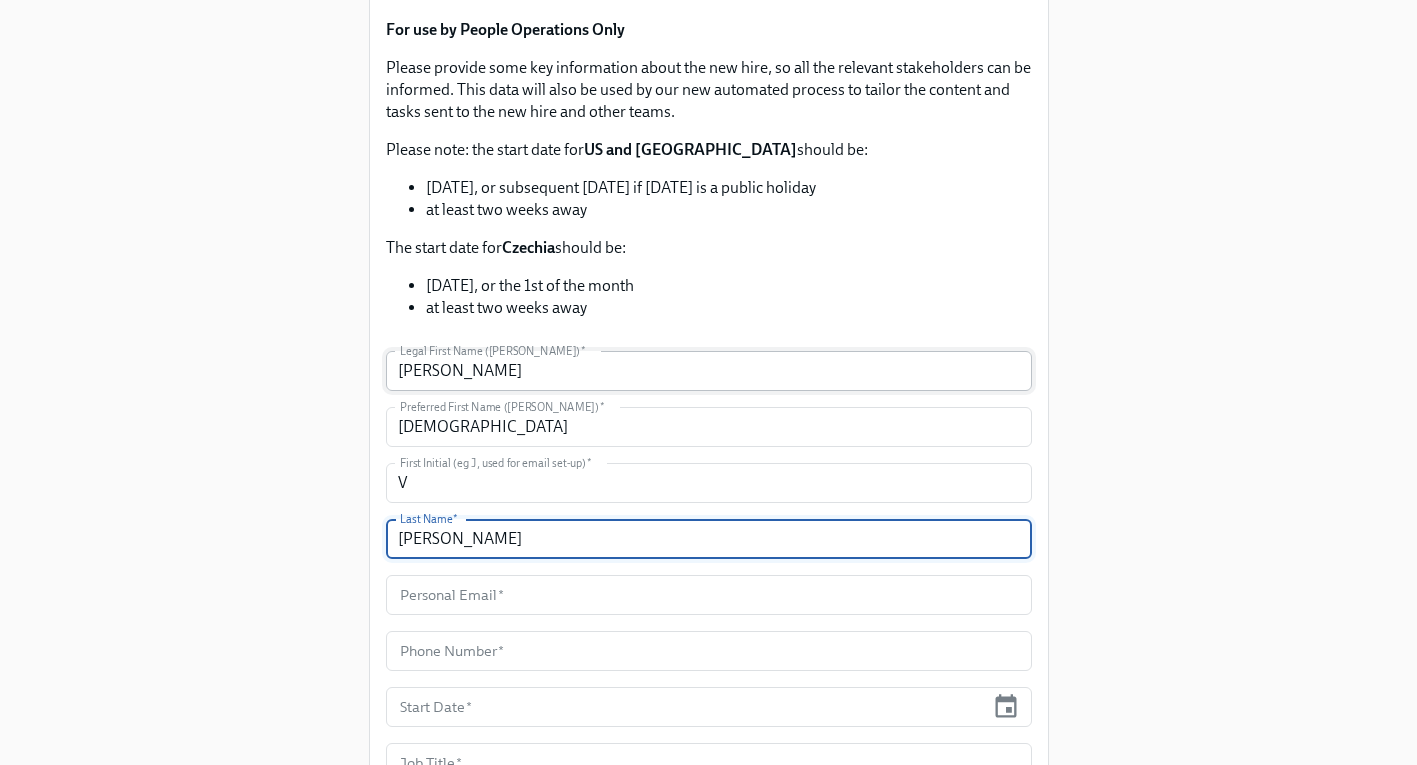 type on "[PERSON_NAME]" 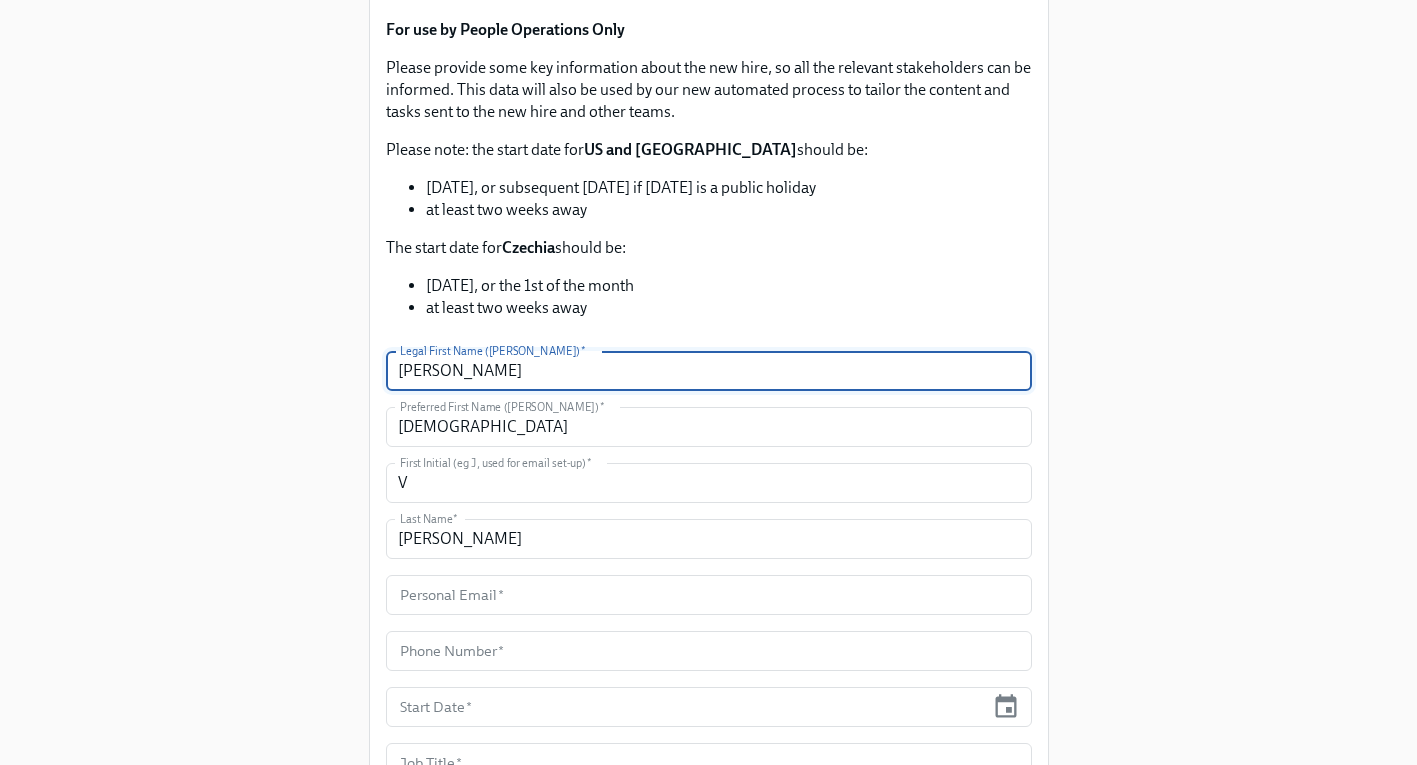 drag, startPoint x: 591, startPoint y: 363, endPoint x: 447, endPoint y: 373, distance: 144.3468 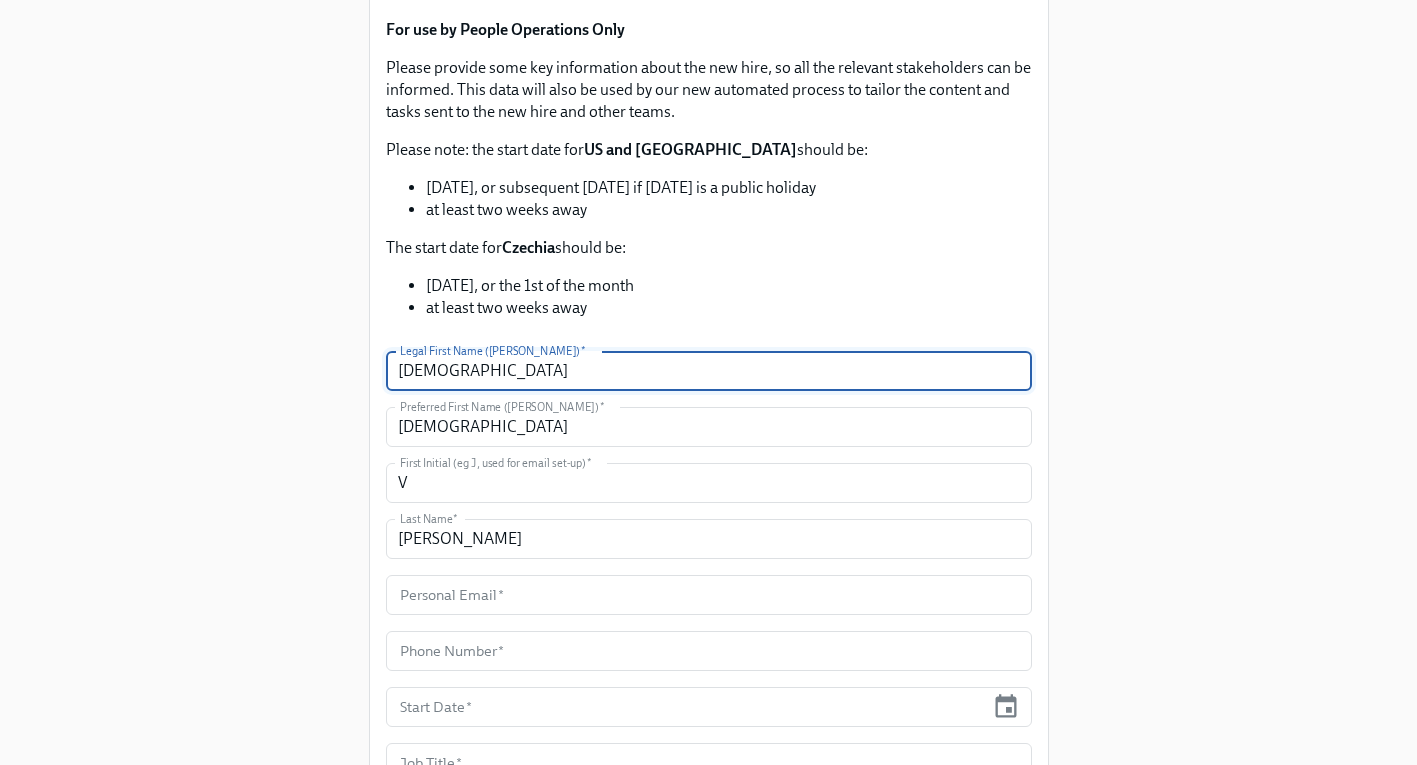 type on "[DEMOGRAPHIC_DATA]" 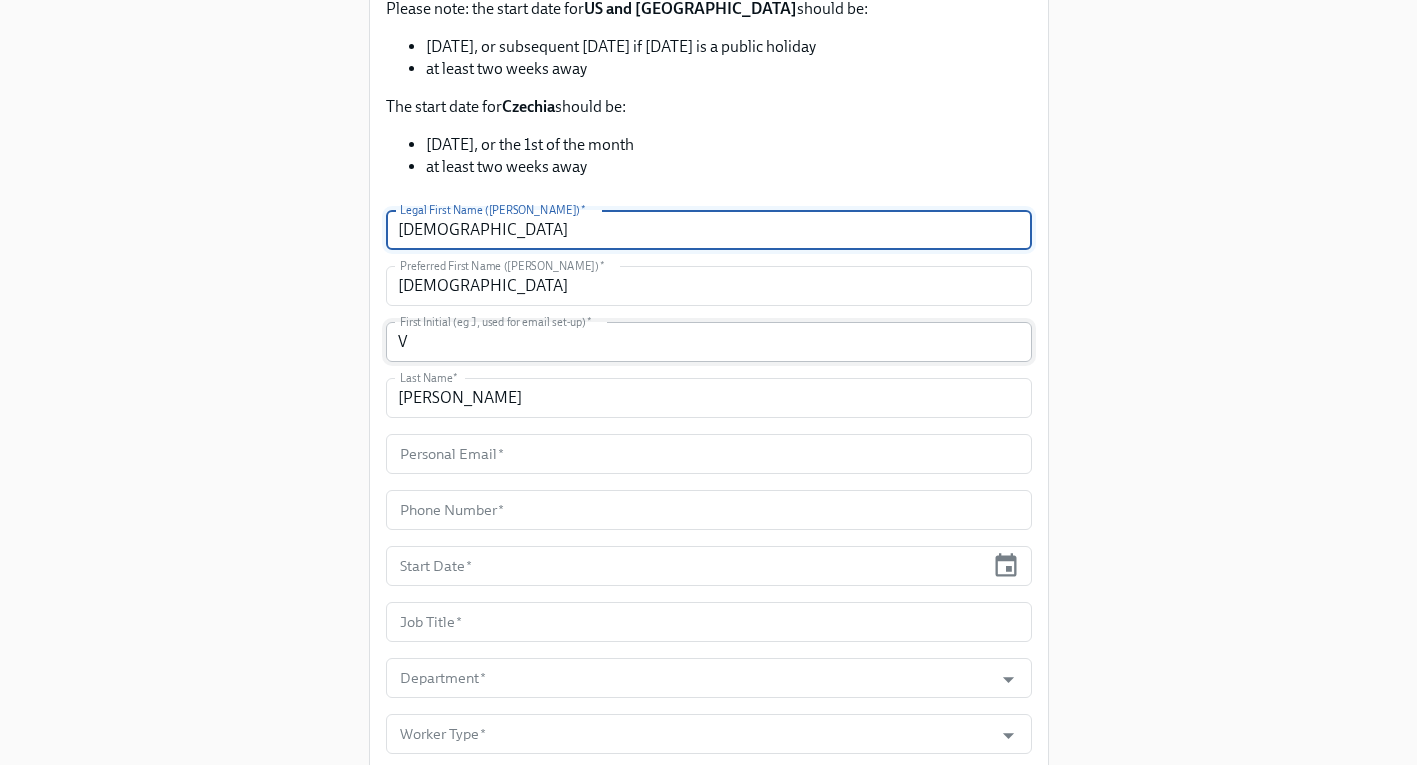scroll, scrollTop: 370, scrollLeft: 0, axis: vertical 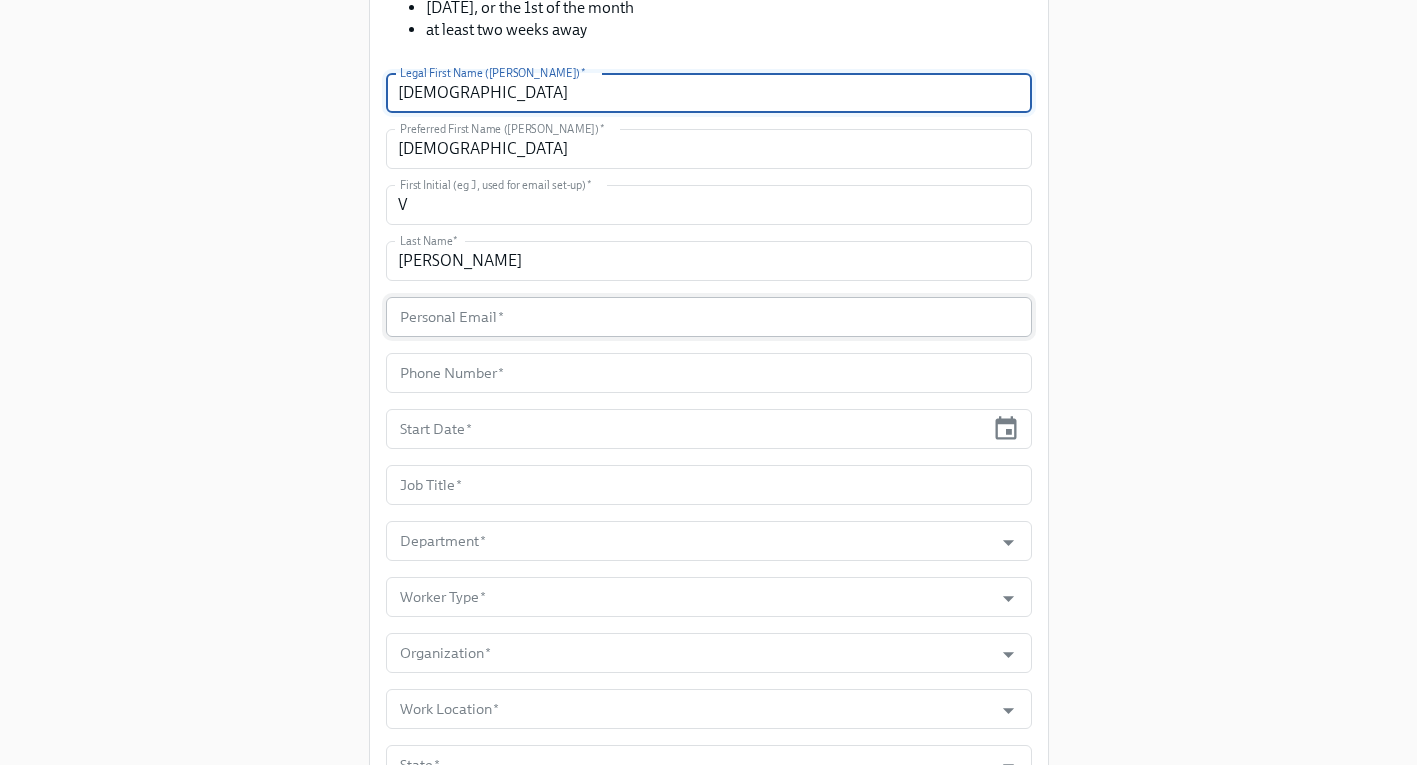 click at bounding box center [709, 317] 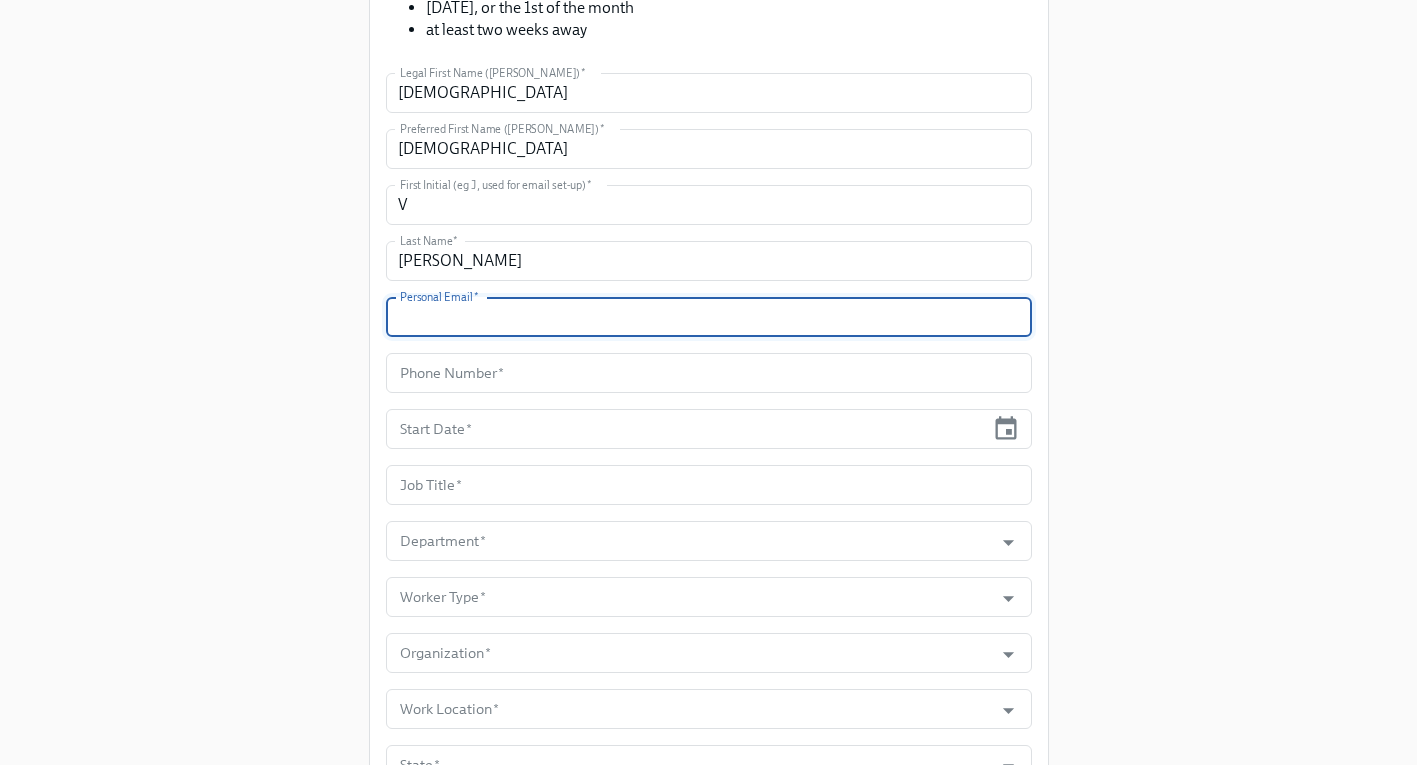 paste on "[EMAIL_ADDRESS][DOMAIN_NAME]" 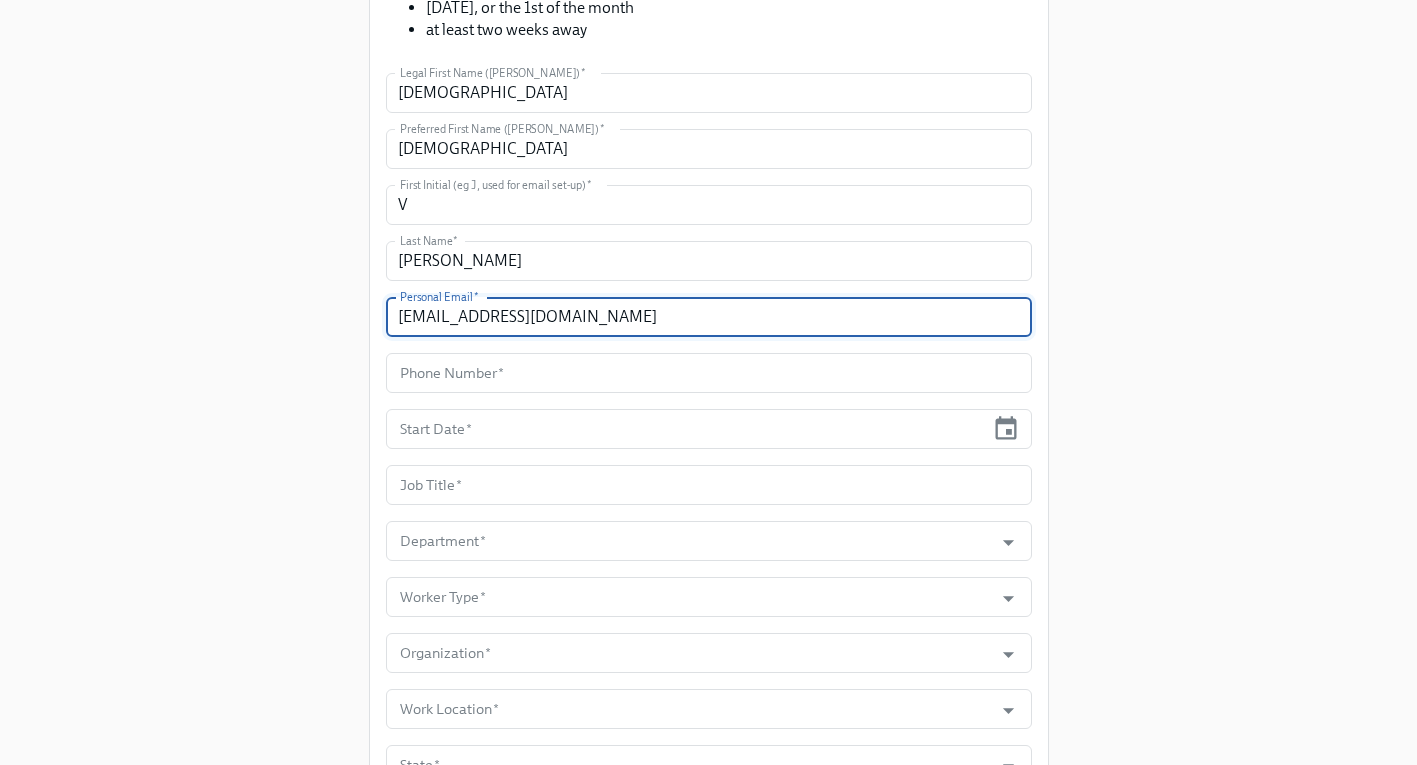 type on "[EMAIL_ADDRESS][DOMAIN_NAME]" 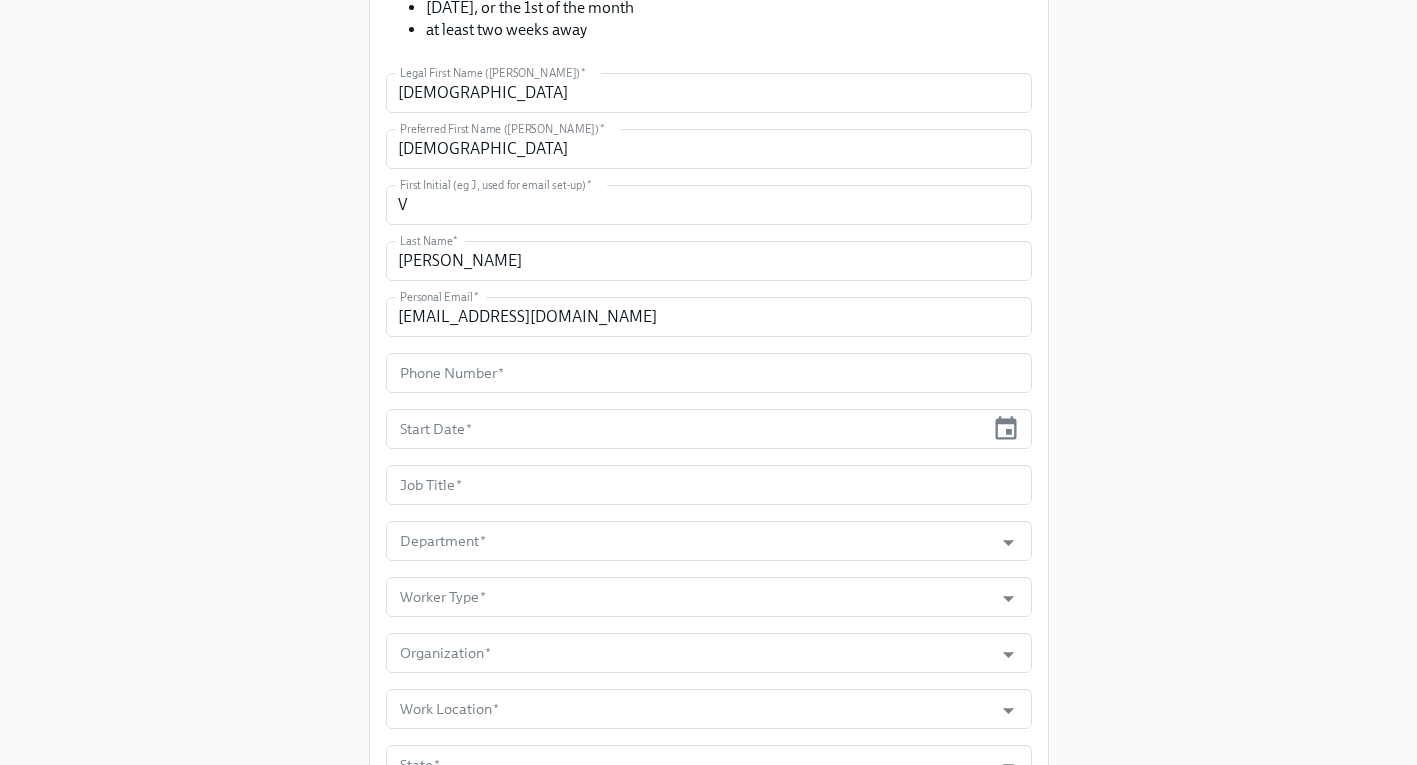 click on "Enrollment Form DNAnexus On-boarding For use by People Operations Only
Please provide some key information about the new hire, so all the relevant stakeholders can be informed. This data will also be used by our new automated process to tailor the content and tasks sent to the new hire and other teams.
Please note: the start date for  US and Vietnam  should be:
Monday, or subsequent Tuesday if Monday is a public holiday
at least two weeks away
The start date for  Czechia  should be:
Monday, or the 1st of the month
at least two weeks away
Legal First Name (eg Jennifer)   * Vaidehi Legal First Name (eg Jennifer)  * Preferred First Name (eg Jen)   * Vaidehi Preferred First Name (eg Jen)  * First Initial (eg J, used for email set-up)   * V First Initial (eg J, used for email set-up)  * Last Name   * Pusadkar Last Name  * Personal Email   * vaidehidpu@gmail.com Personal Email  * Phone Number   * Phone Number  * Start Date   * Start Date  * Job Title   * Job Title  * *" at bounding box center [708, 296] 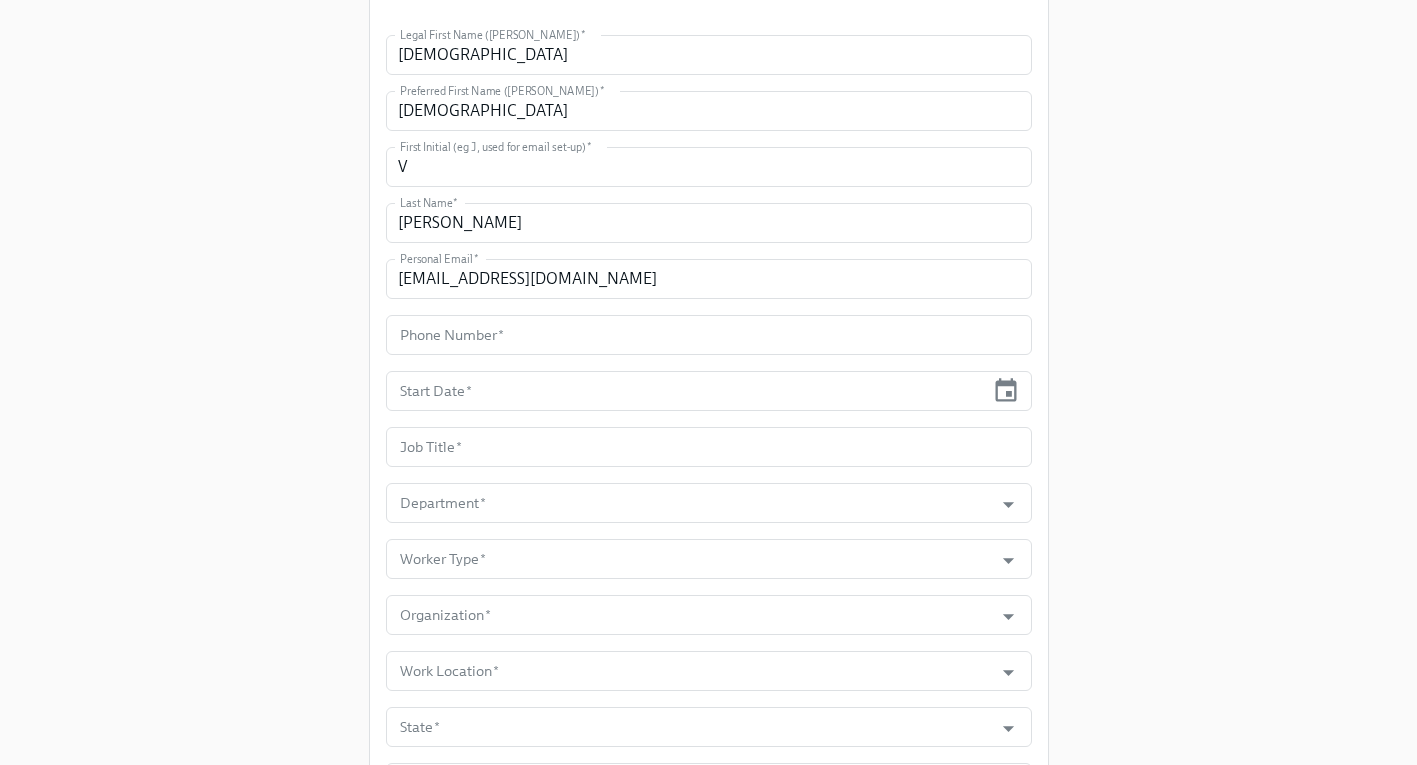 scroll, scrollTop: 558, scrollLeft: 0, axis: vertical 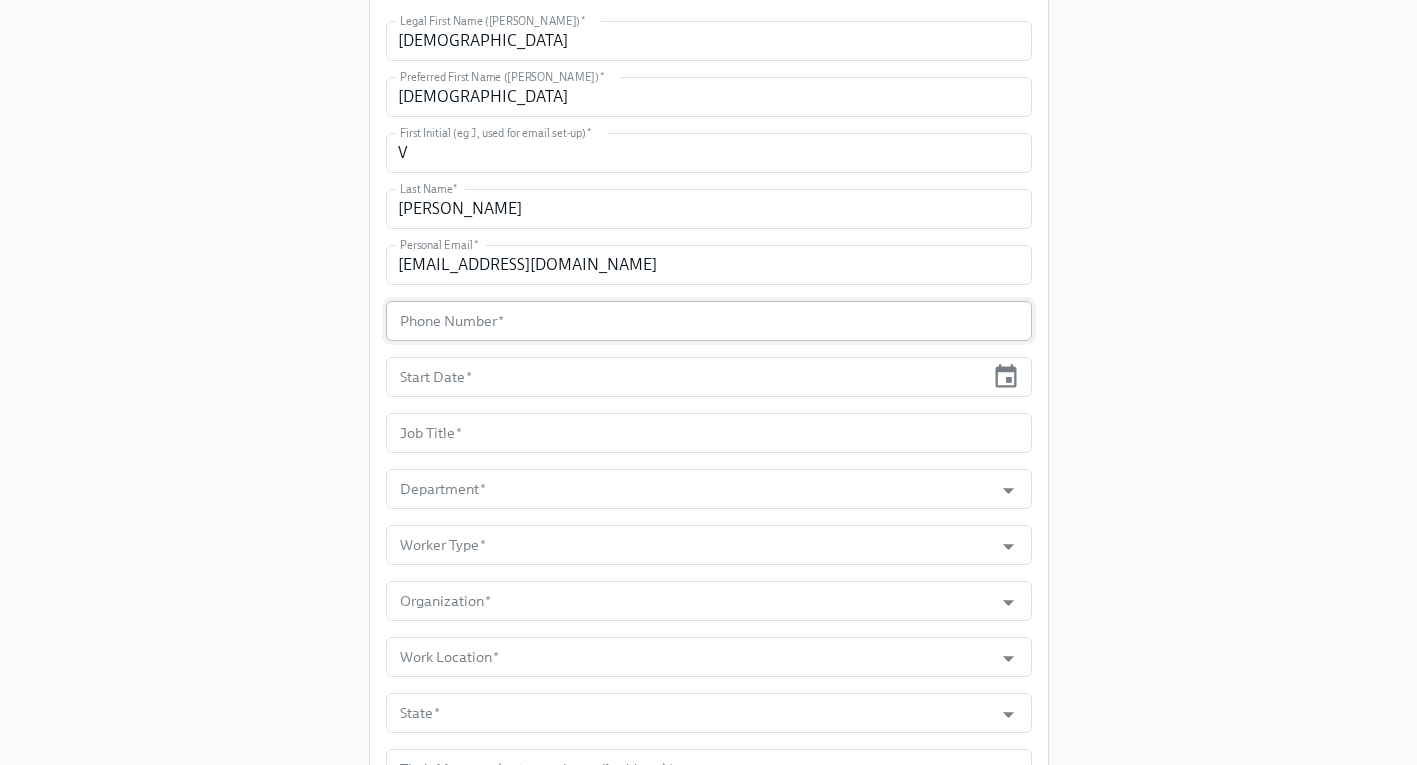 click at bounding box center (709, 321) 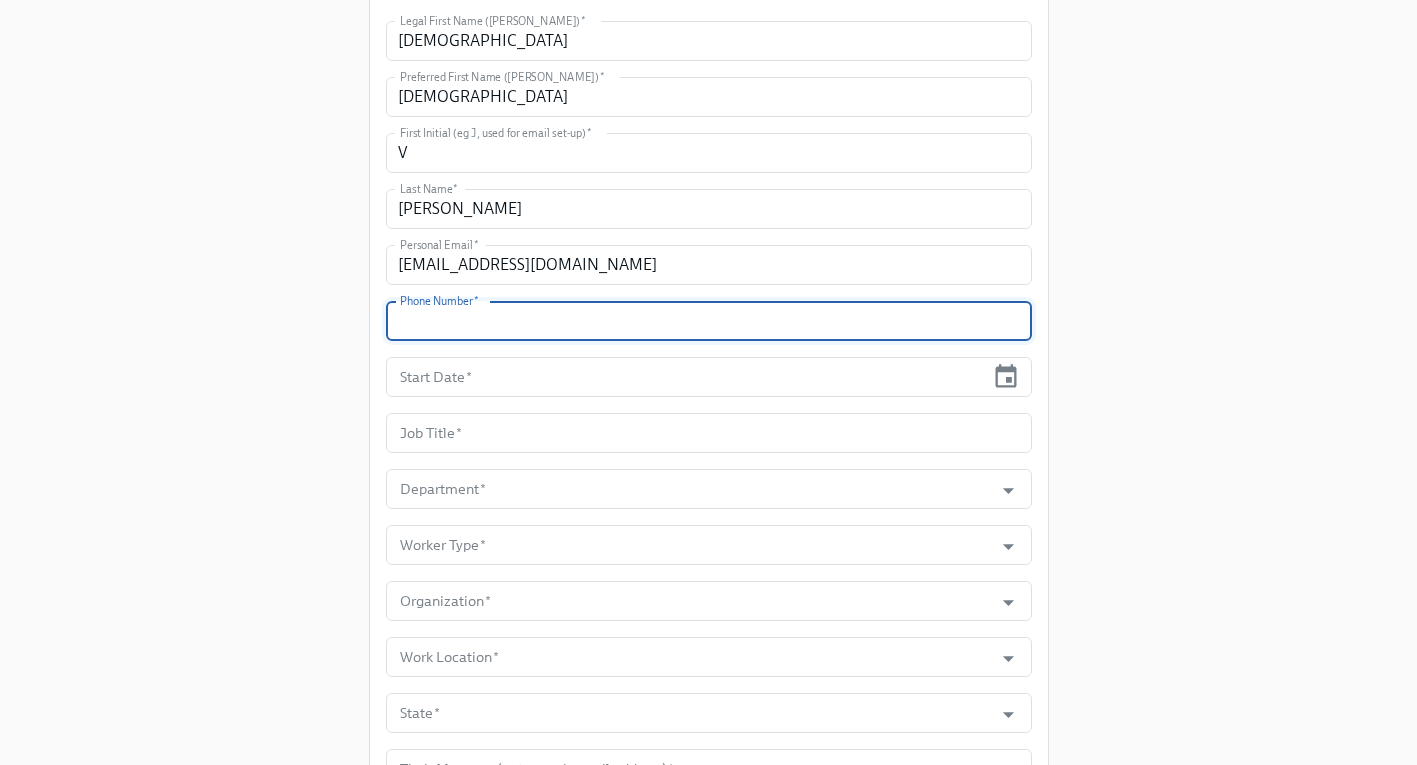 paste on "[PHONE_NUMBER]" 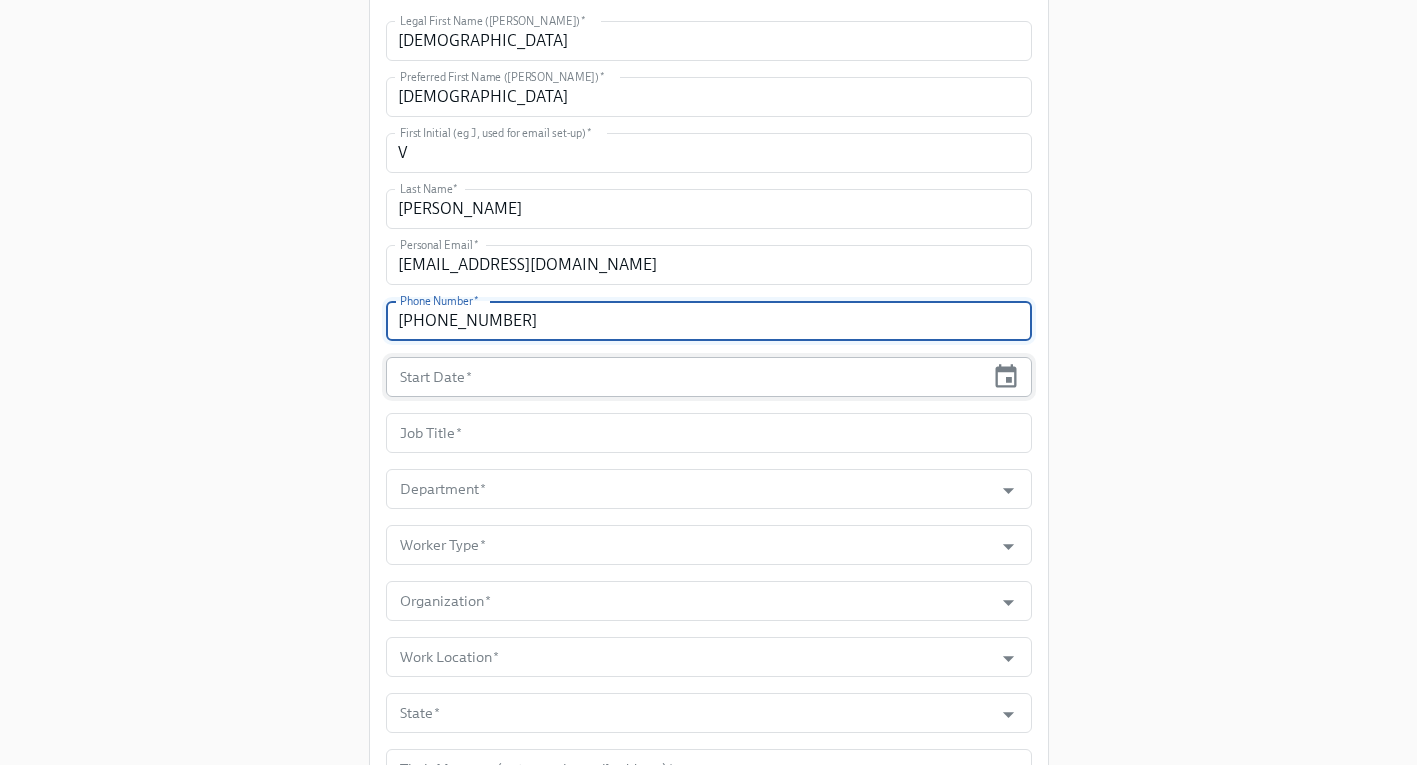 type on "[PHONE_NUMBER]" 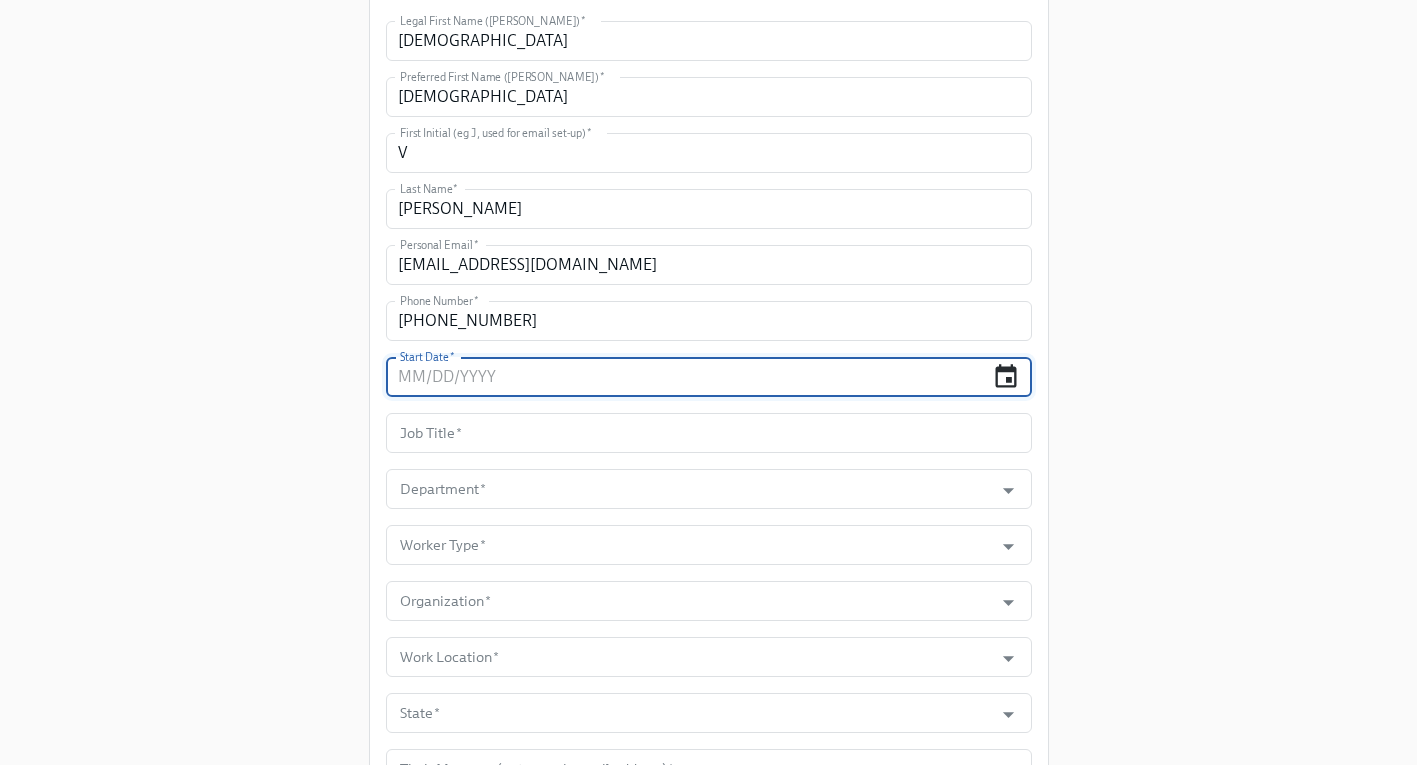 click 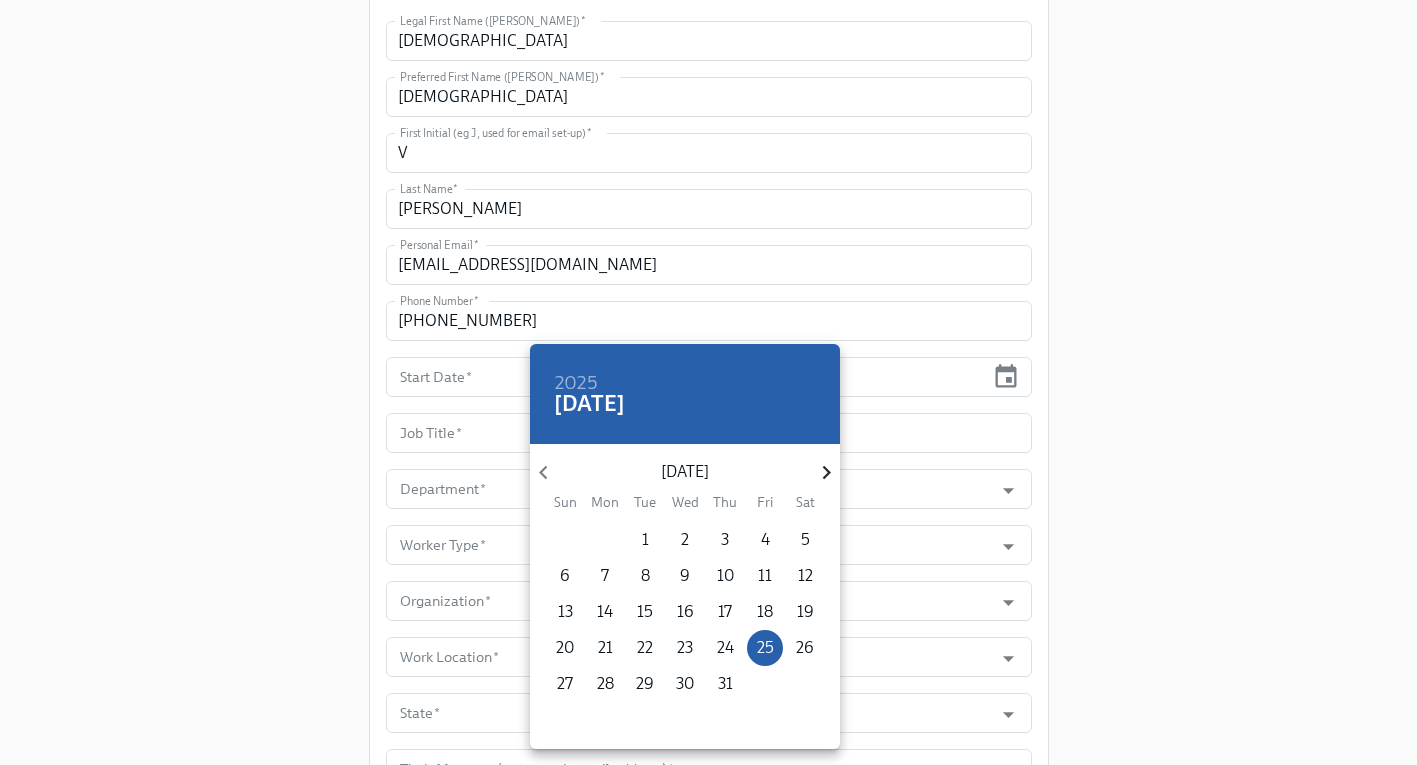click 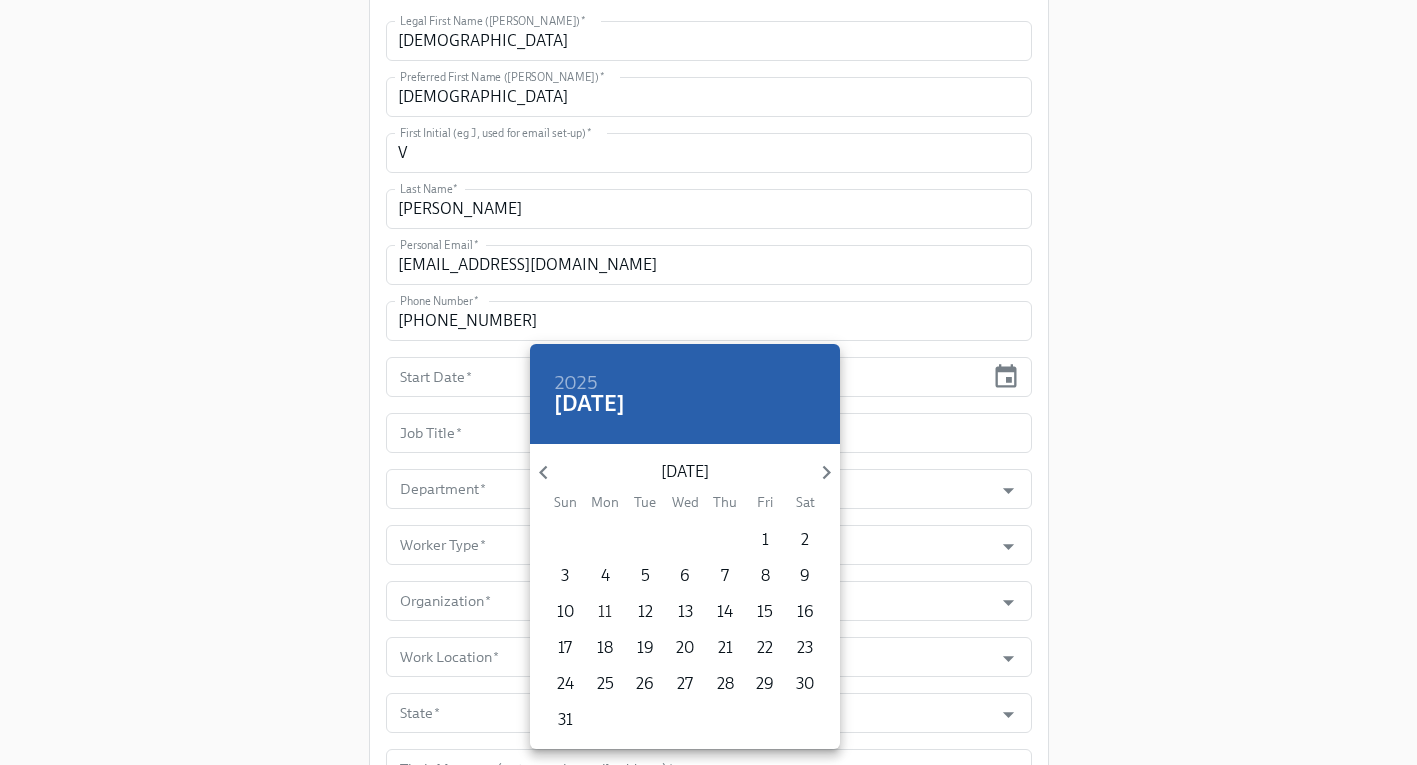 click on "11" at bounding box center (605, 612) 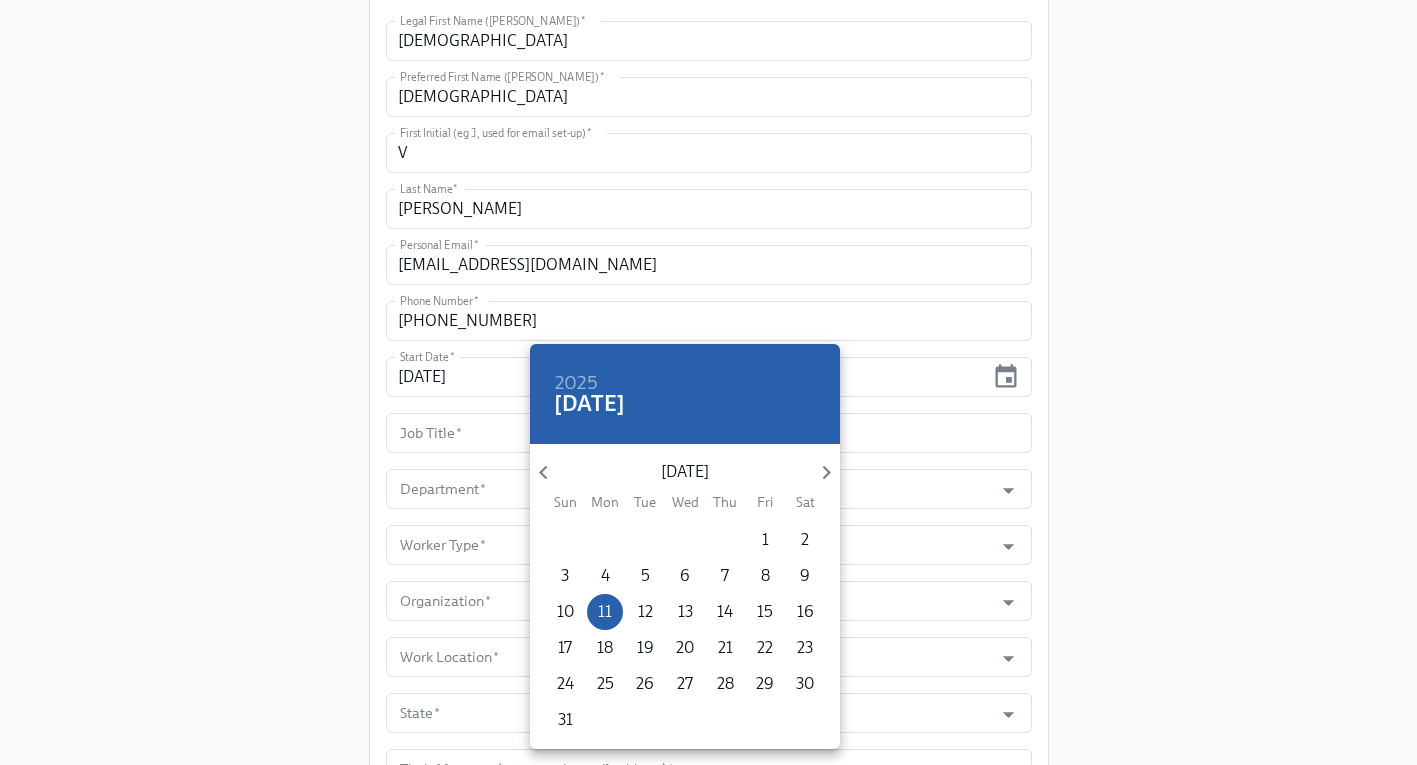 click at bounding box center (708, 382) 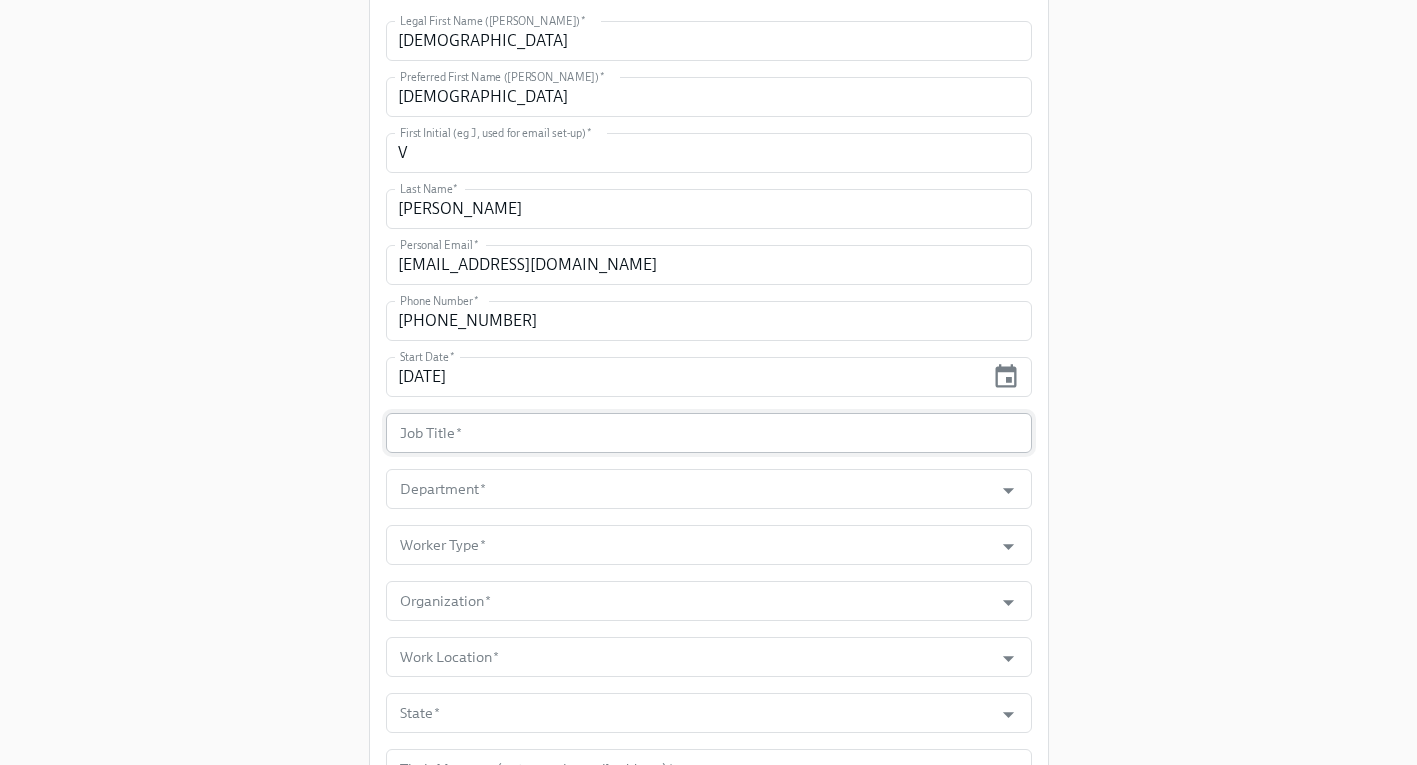 click at bounding box center [709, 433] 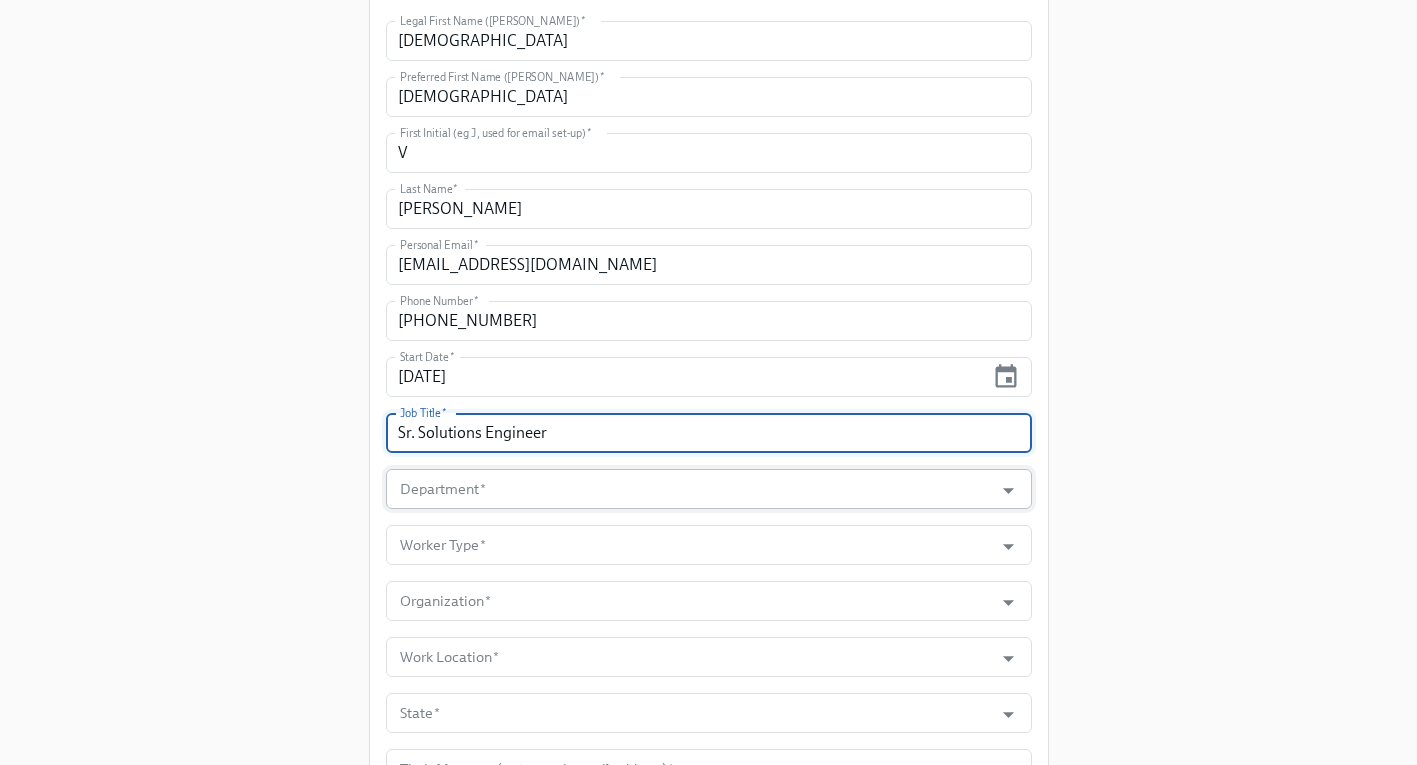 type on "Sr. Solutions Engineer" 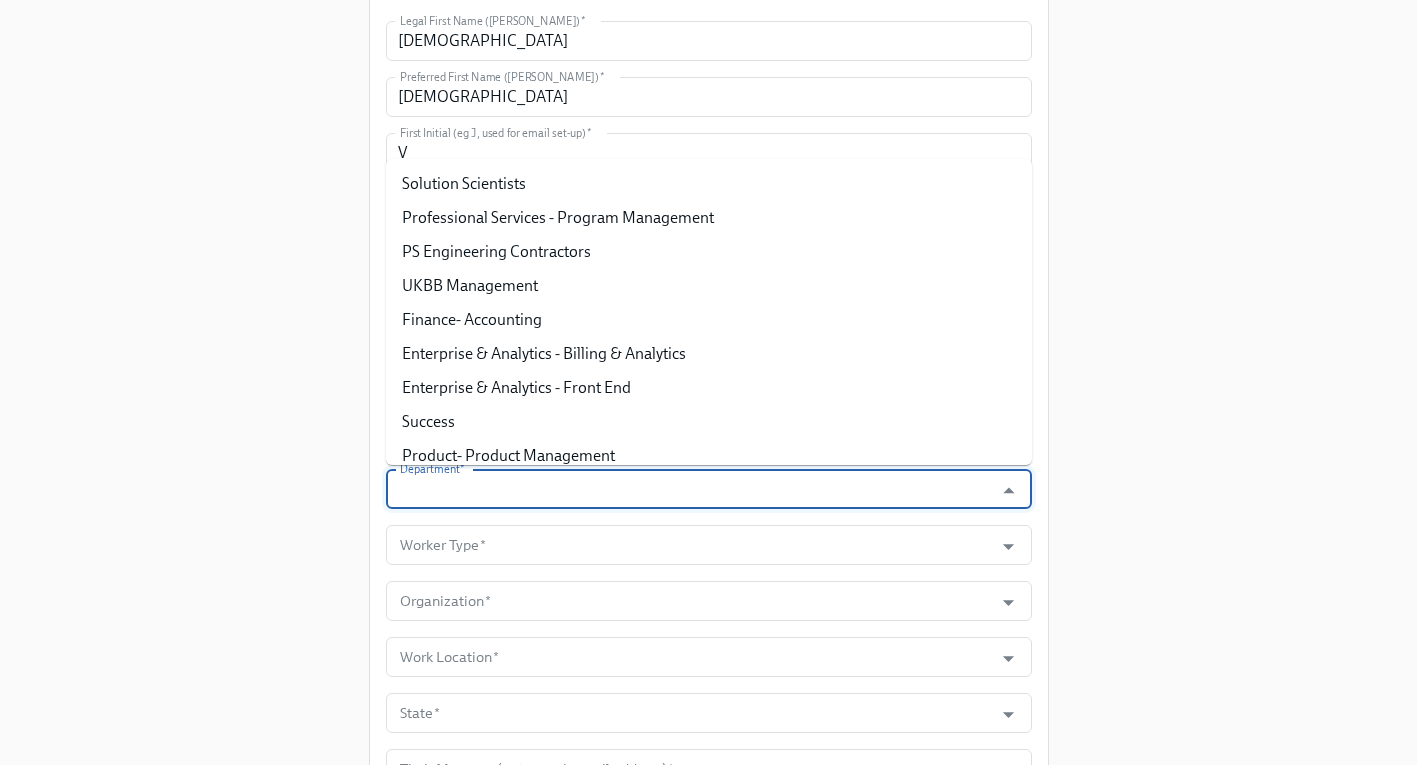 click on "Department   *" at bounding box center (690, 489) 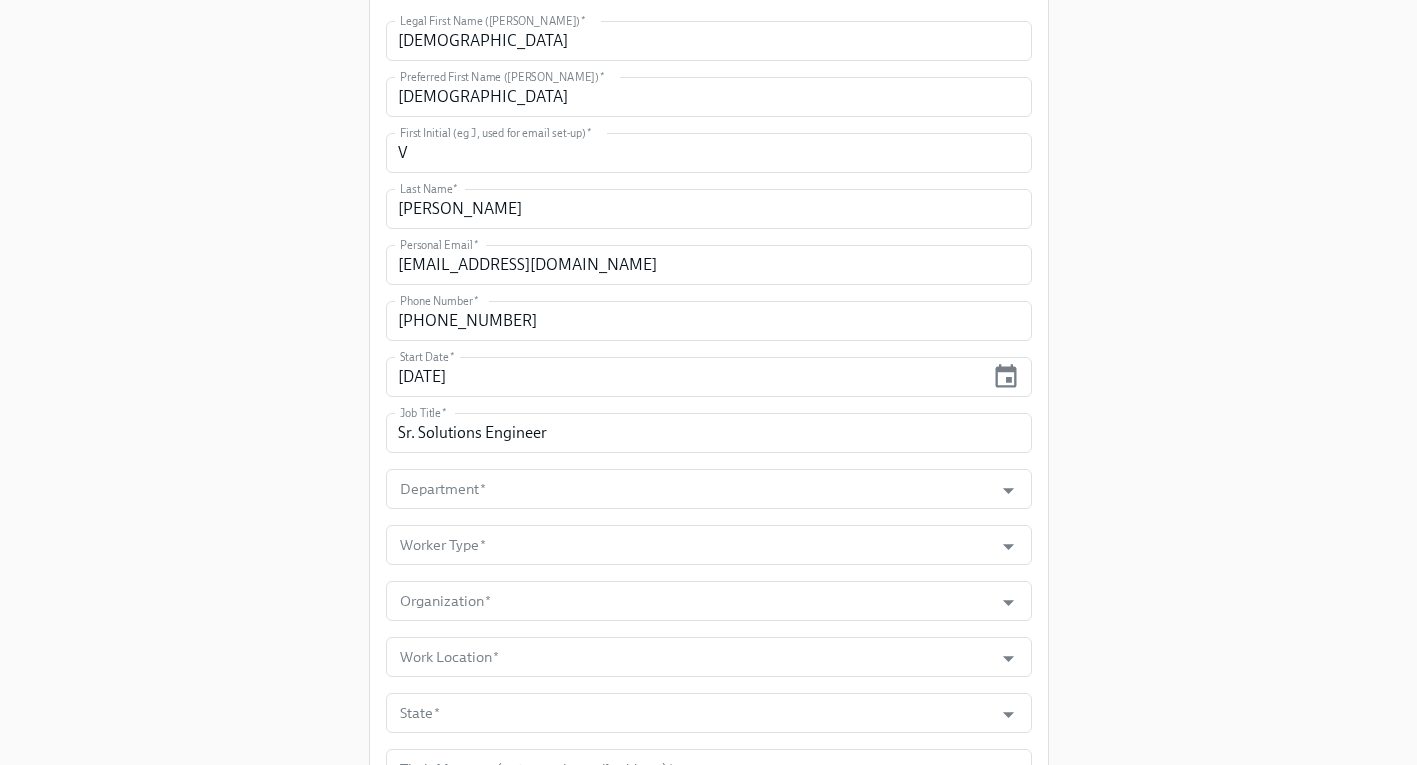 click on "Enrollment Form DNAnexus On-boarding For use by People Operations Only
Please provide some key information about the new hire, so all the relevant stakeholders can be informed. This data will also be used by our new automated process to tailor the content and tasks sent to the new hire and other teams.
Please note: the start date for  US and Vietnam  should be:
Monday, or subsequent Tuesday if Monday is a public holiday
at least two weeks away
The start date for  Czechia  should be:
Monday, or the 1st of the month
at least two weeks away
Legal First Name (eg Jennifer)   * Vaidehi Legal First Name (eg Jennifer)  * Preferred First Name (eg Jen)   * Vaidehi Preferred First Name (eg Jen)  * First Initial (eg J, used for email set-up)   * V First Initial (eg J, used for email set-up)  * Last Name   * Pusadkar Last Name  * Personal Email   * vaidehidpu@gmail.com Personal Email  * Phone Number   * 940-390-0008 Phone Number  * Start Date   * 08/11/2025 Start Date  *   * *" at bounding box center (708, 244) 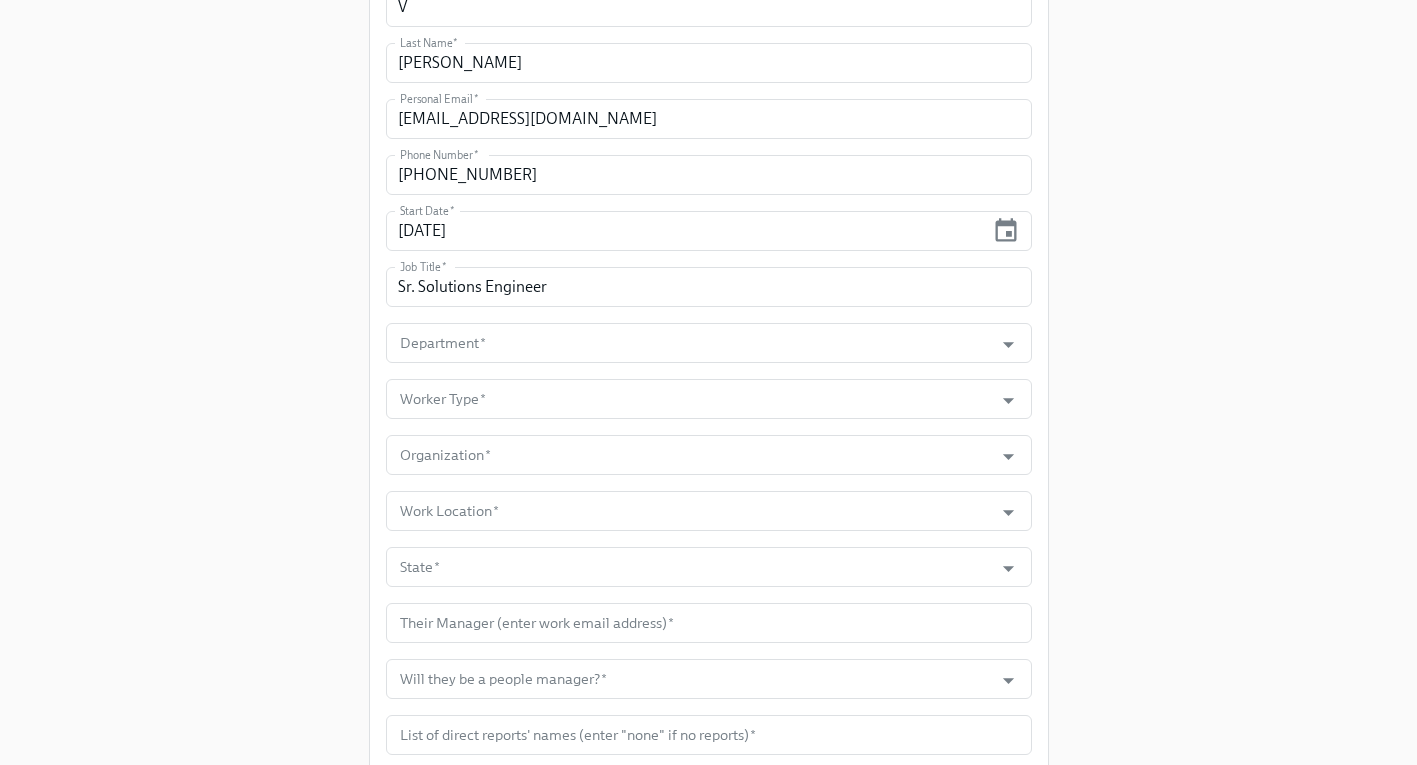 scroll, scrollTop: 706, scrollLeft: 0, axis: vertical 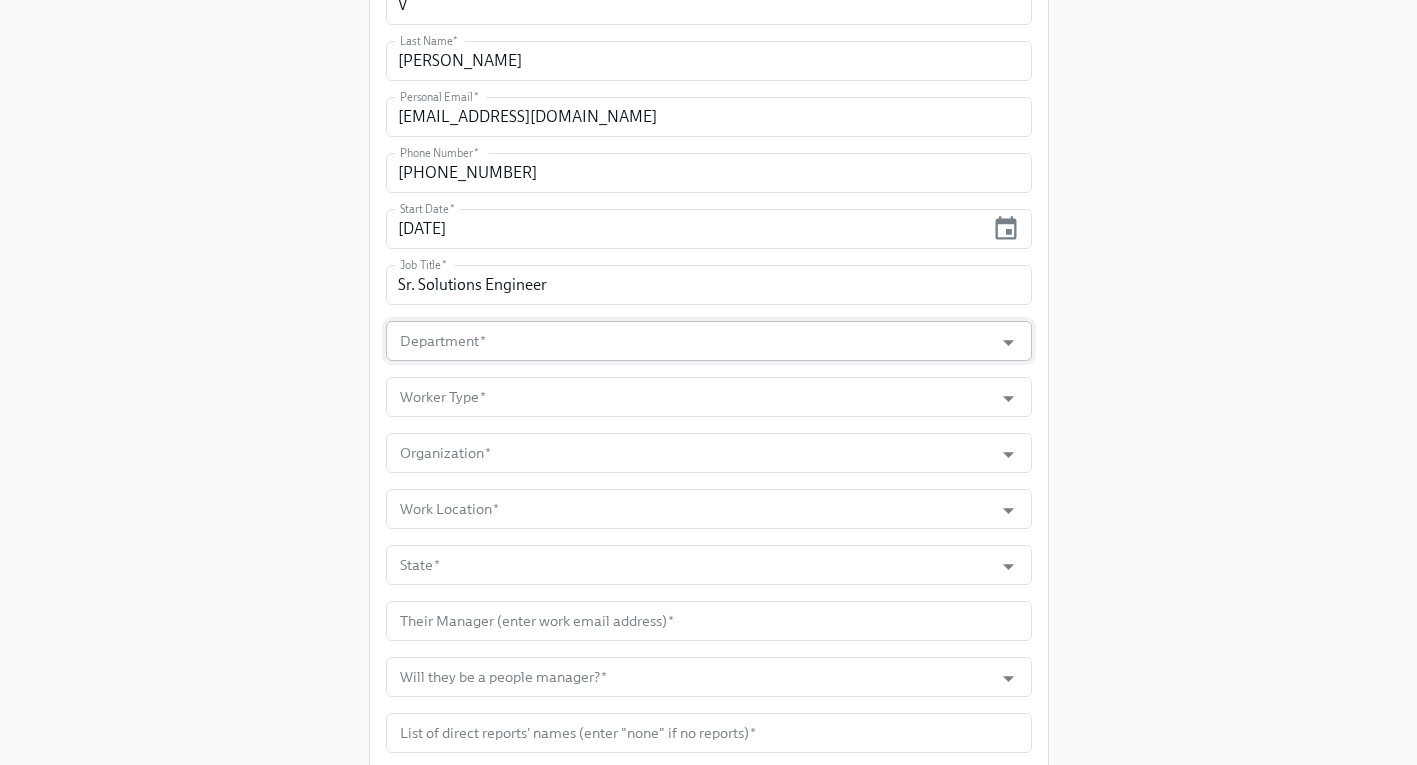 click on "Department   *" at bounding box center [690, 341] 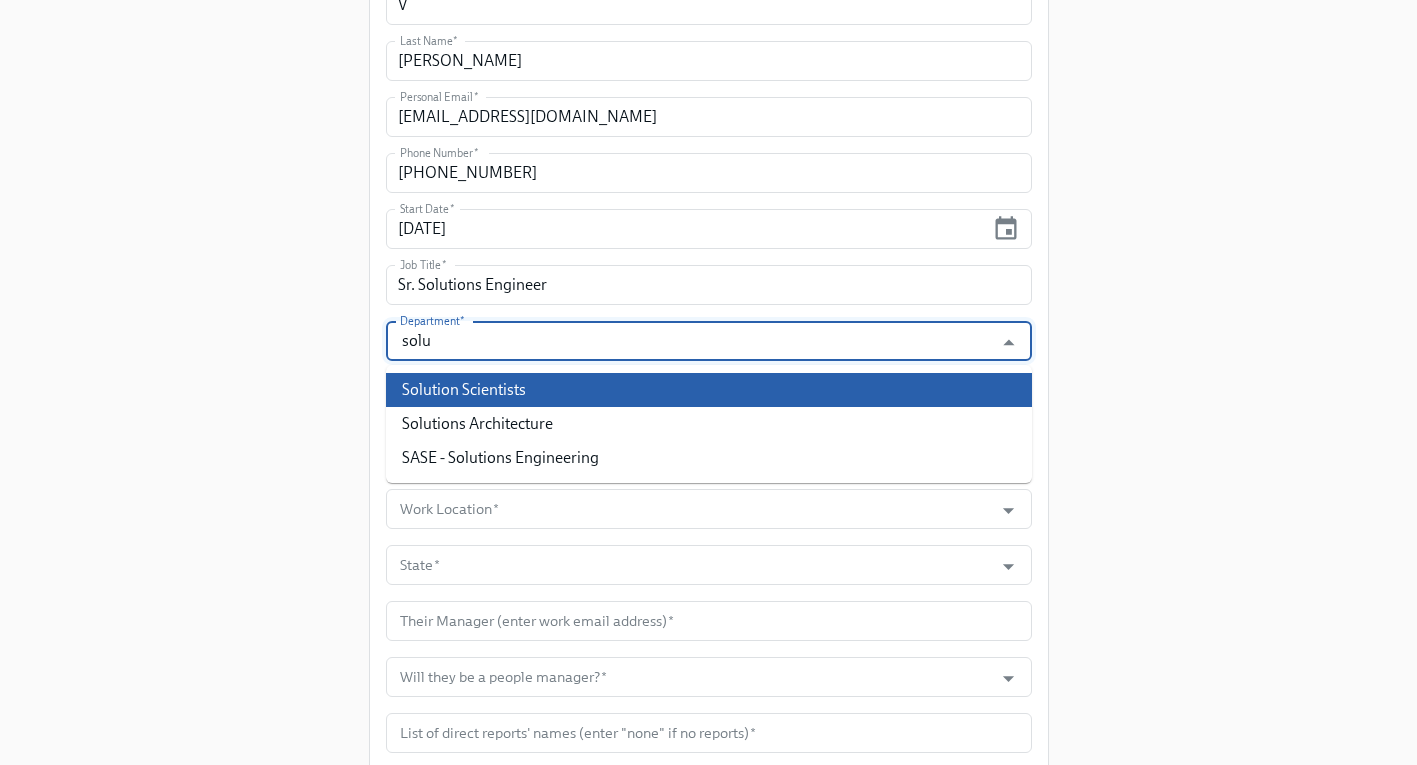 click on "Solution Scientists" at bounding box center [709, 390] 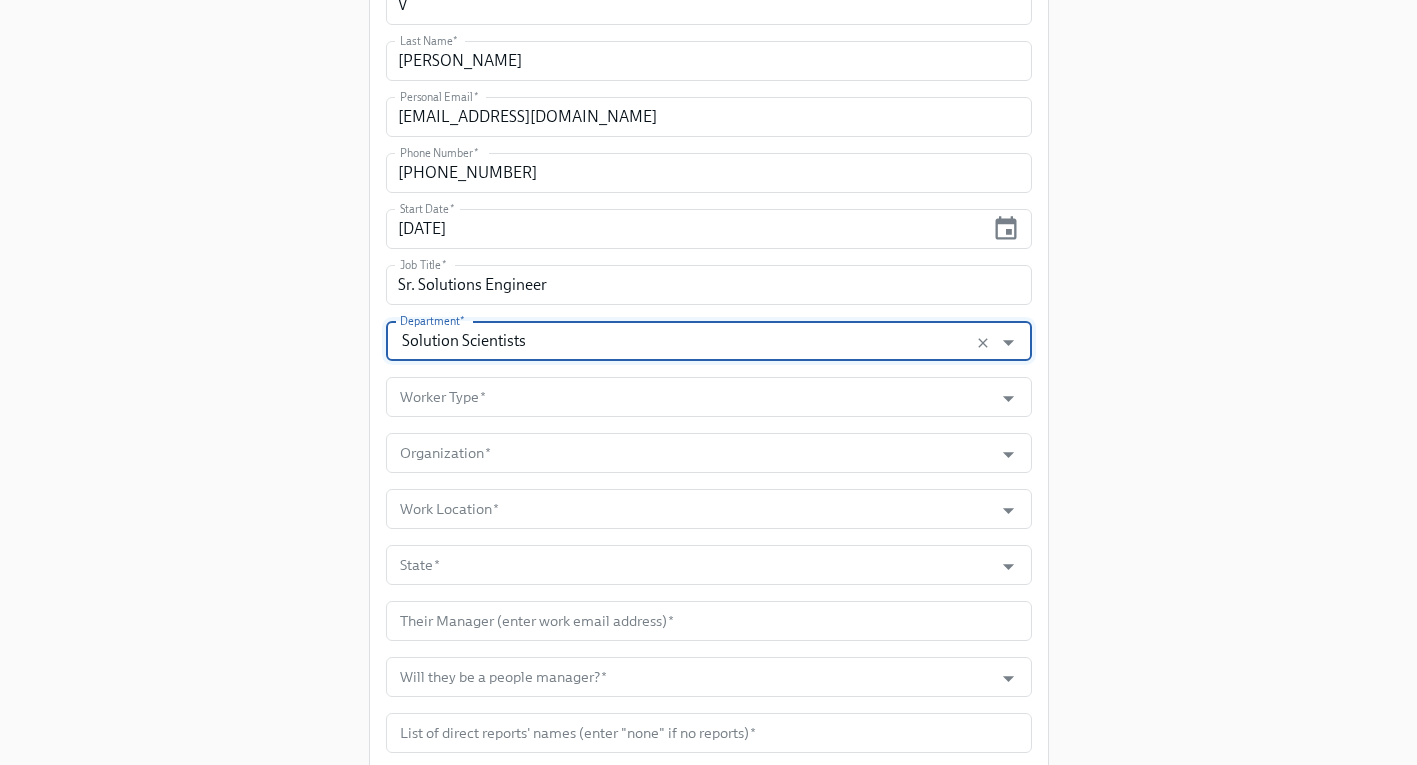 type on "Solution Scientists" 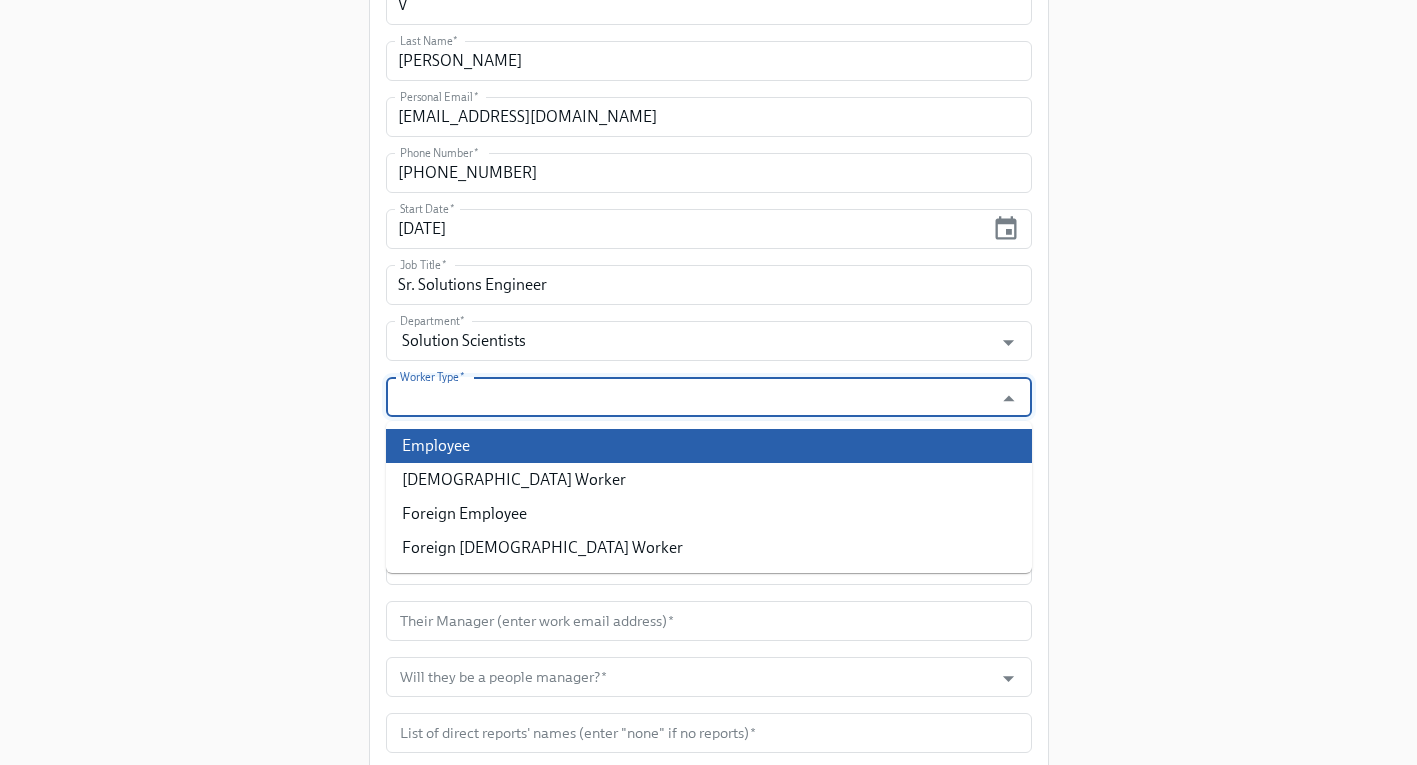 click on "Employee" at bounding box center (709, 446) 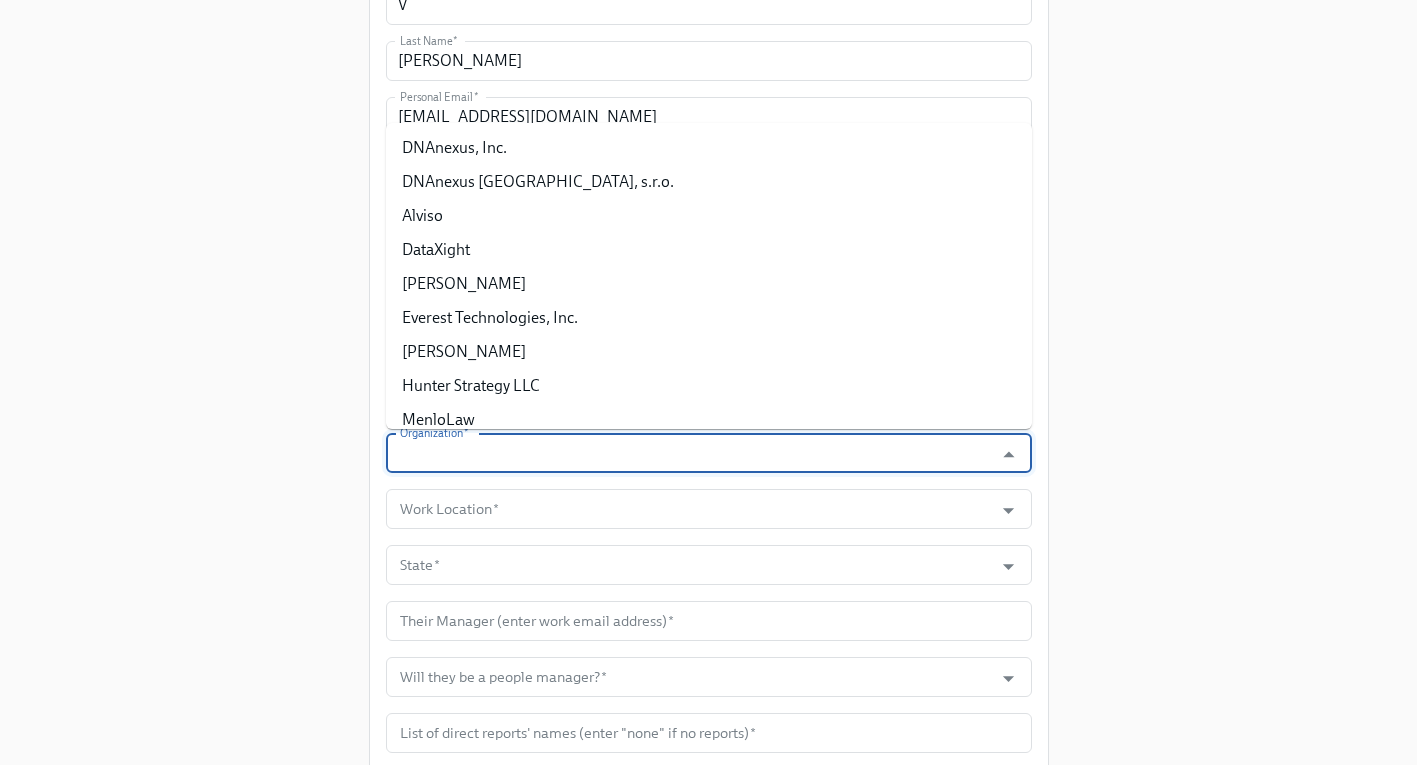 click on "Organization   *" at bounding box center [690, 453] 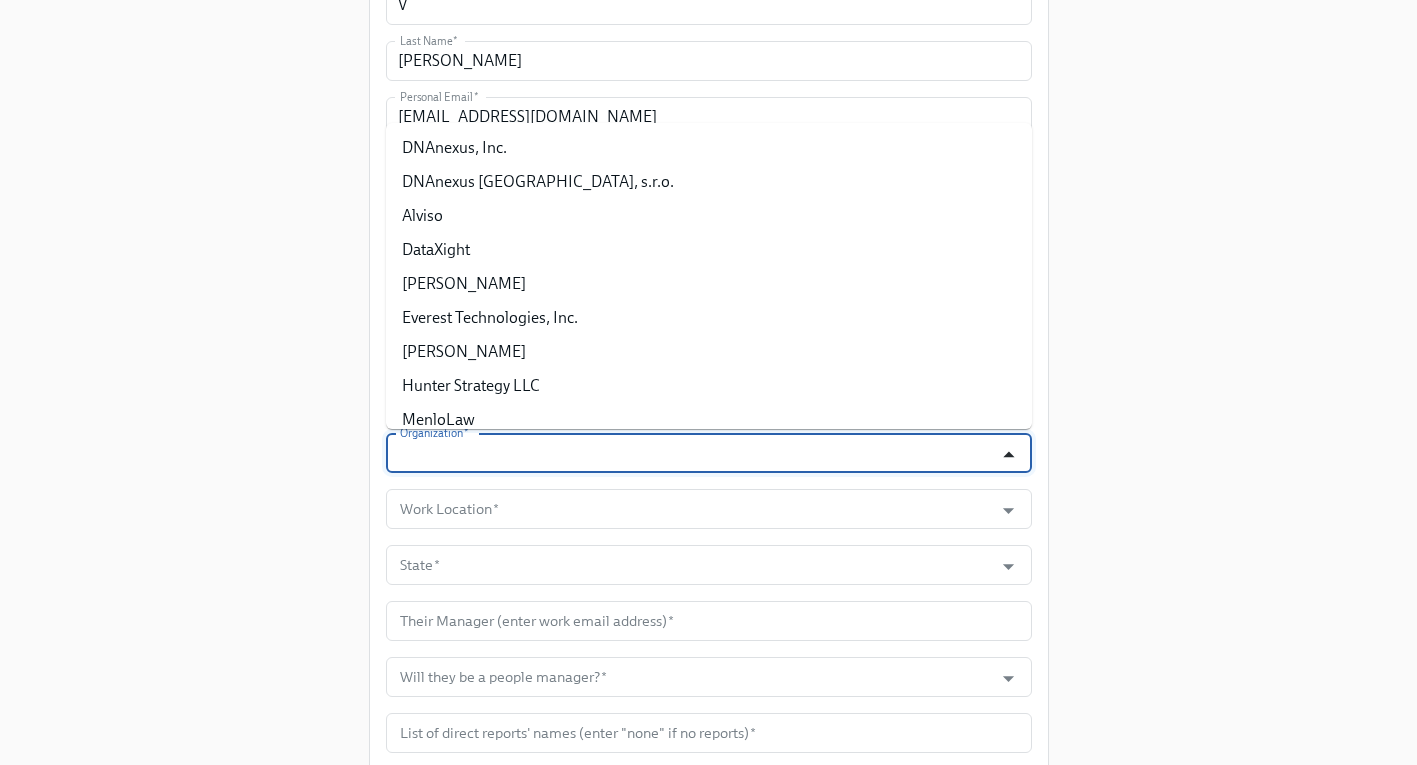 click 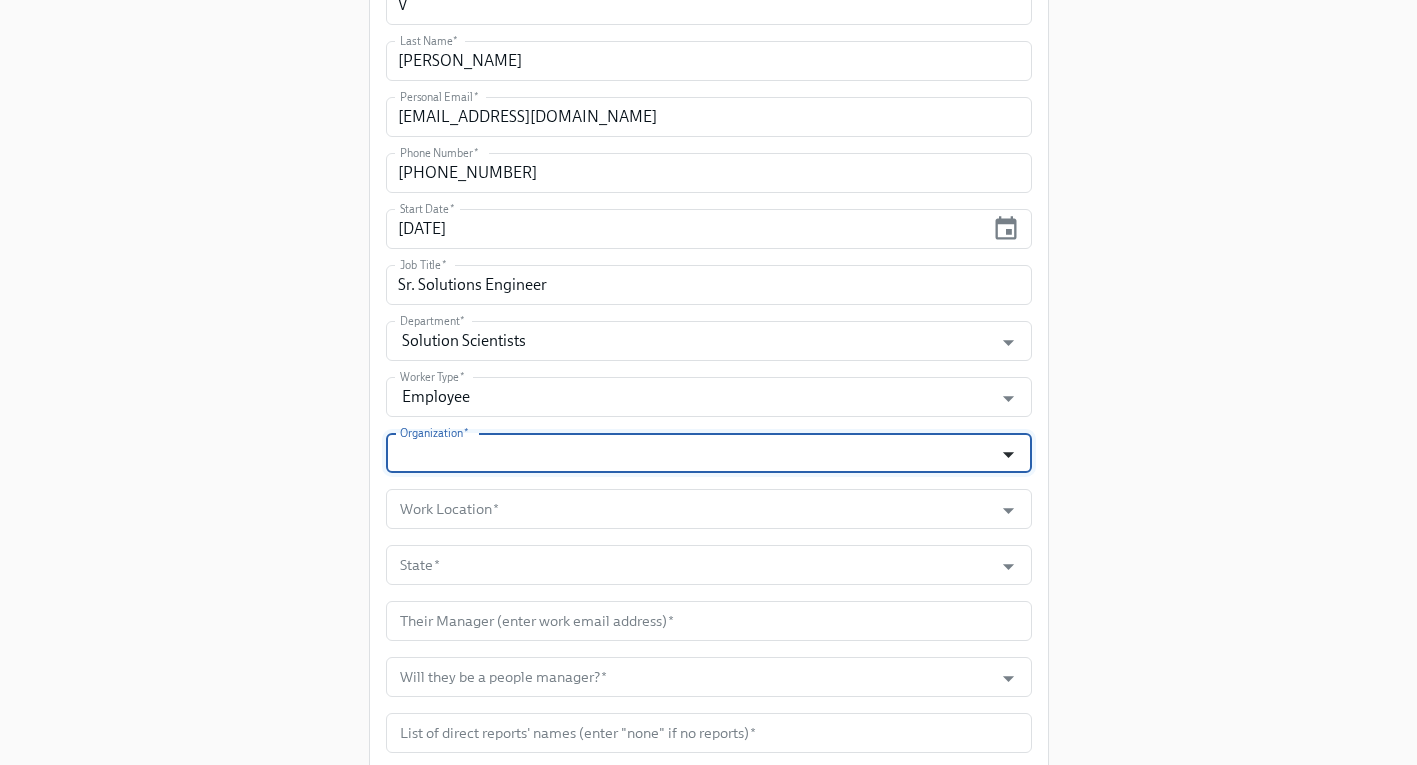 click 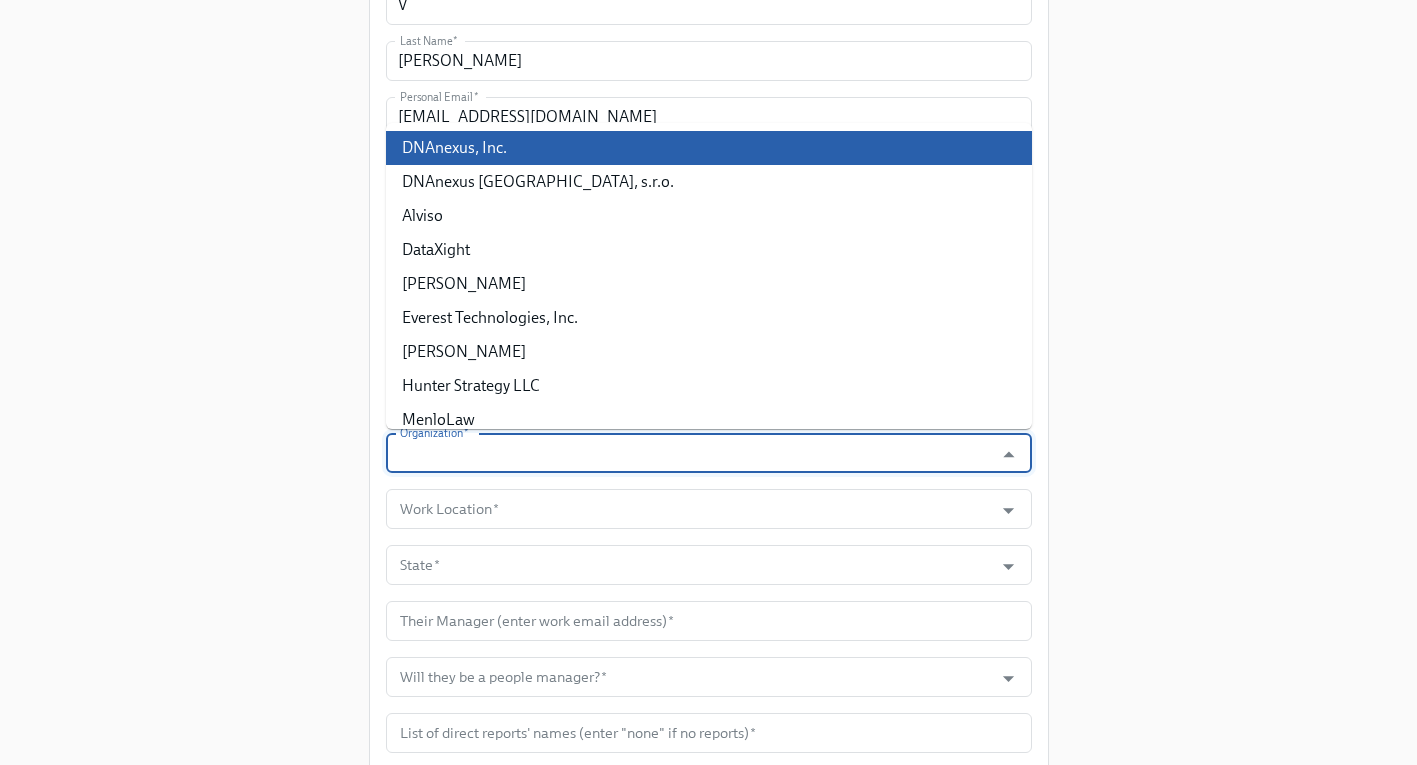scroll, scrollTop: 660, scrollLeft: 0, axis: vertical 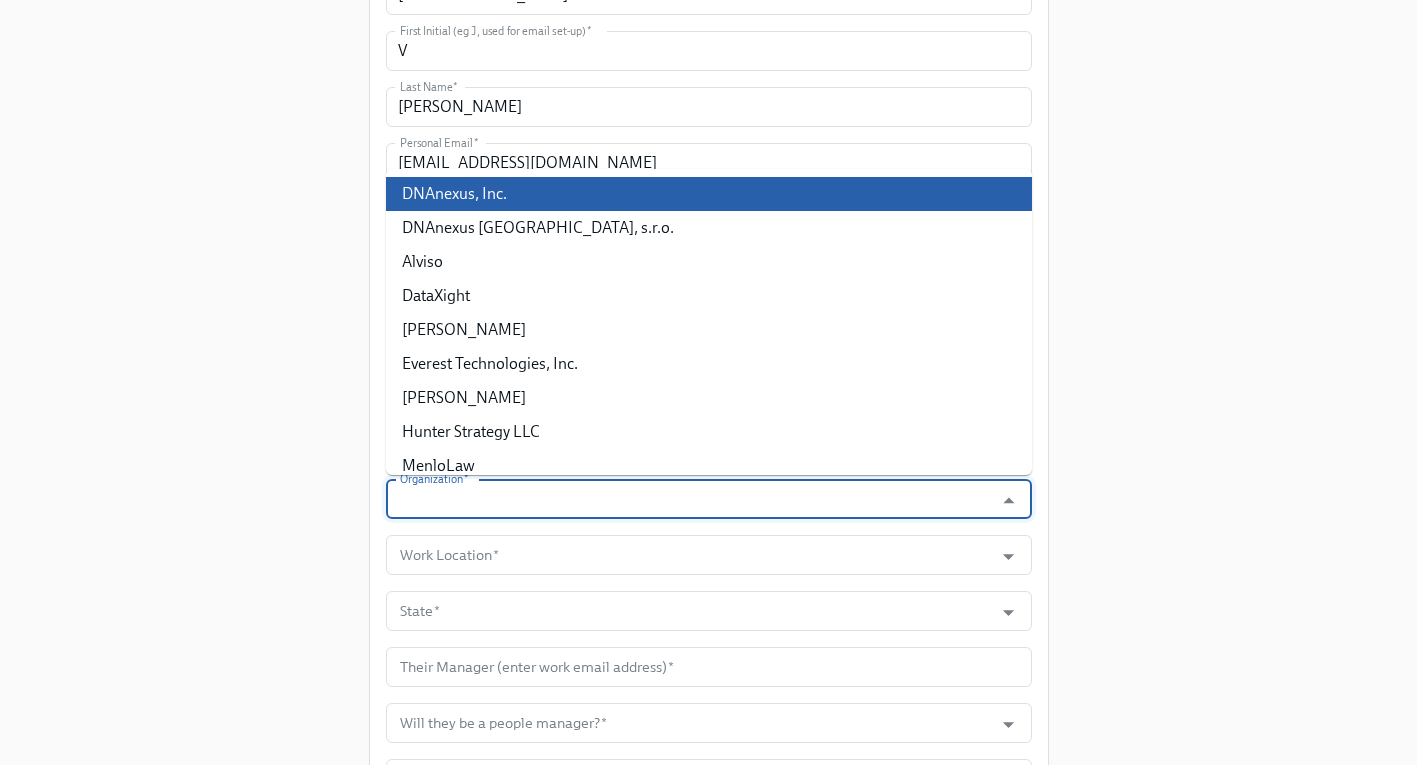click on "DNAnexus, Inc." at bounding box center [709, 194] 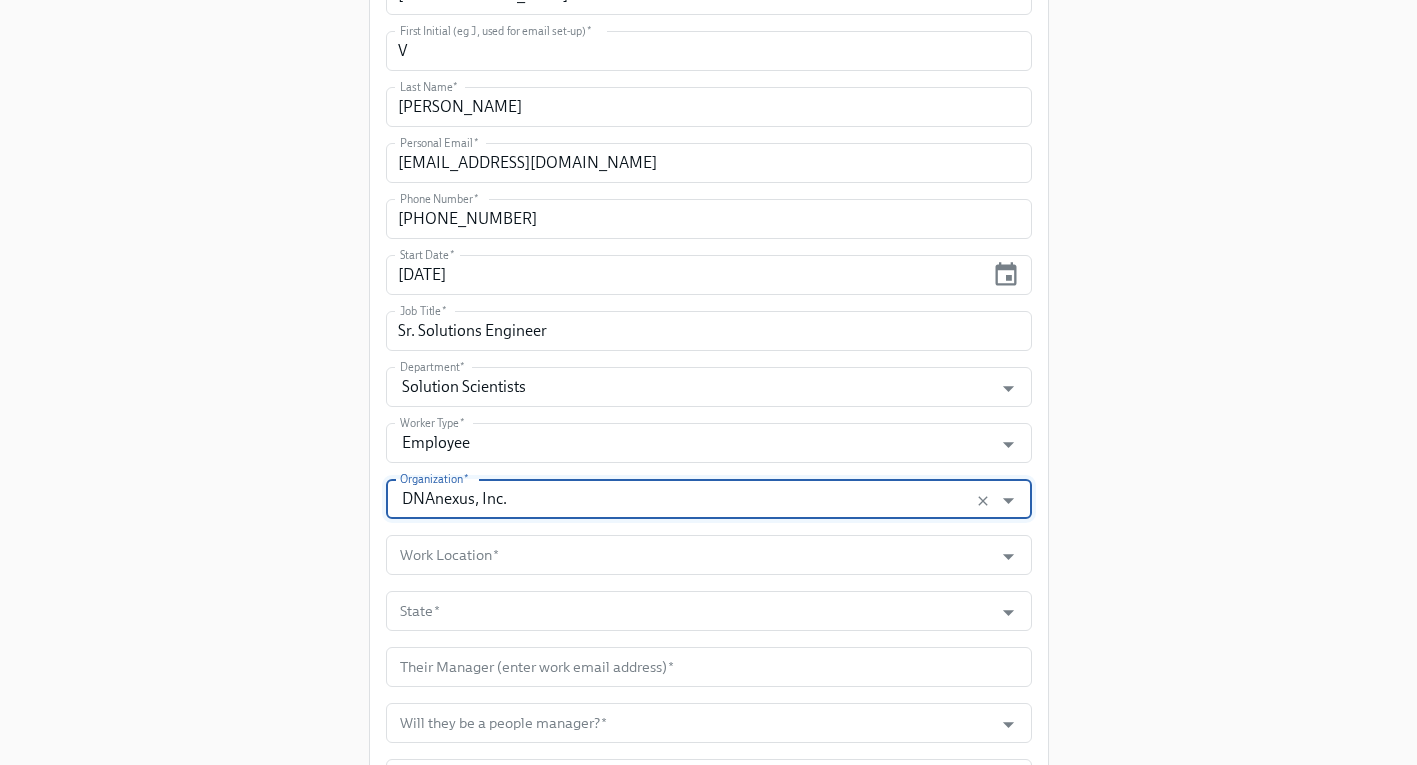 click on "Enrollment Form DNAnexus On-boarding For use by People Operations Only
Please provide some key information about the new hire, so all the relevant stakeholders can be informed. This data will also be used by our new automated process to tailor the content and tasks sent to the new hire and other teams.
Please note: the start date for  US and Vietnam  should be:
Monday, or subsequent Tuesday if Monday is a public holiday
at least two weeks away
The start date for  Czechia  should be:
Monday, or the 1st of the month
at least two weeks away
Legal First Name (eg Jennifer)   * Vaidehi Legal First Name (eg Jennifer)  * Preferred First Name (eg Jen)   * Vaidehi Preferred First Name (eg Jen)  * First Initial (eg J, used for email set-up)   * V First Initial (eg J, used for email set-up)  * Last Name   * Pusadkar Last Name  * Personal Email   * vaidehidpu@gmail.com Personal Email  * Phone Number   * 940-390-0008 Phone Number  * Start Date   * 08/11/2025 Start Date  *   * *" at bounding box center (708, 142) 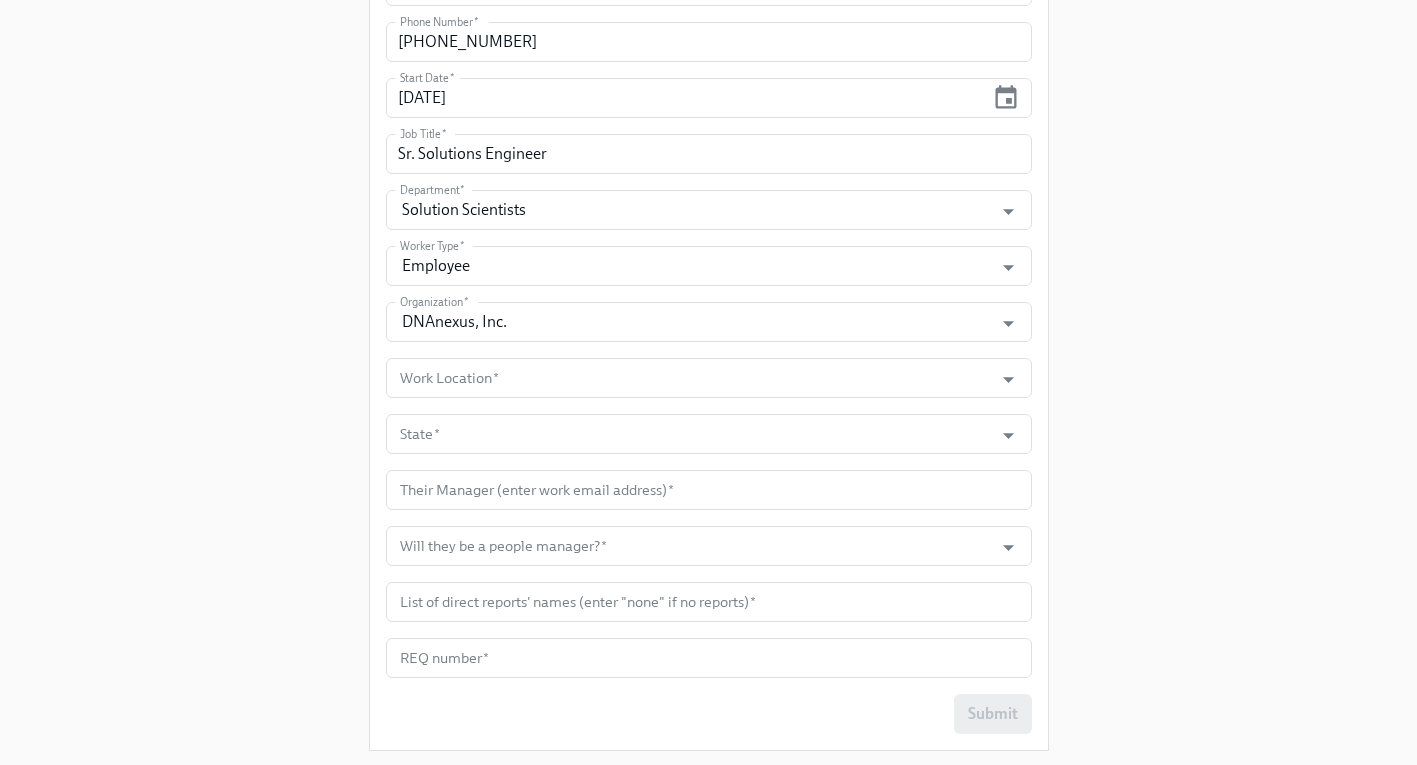 scroll, scrollTop: 841, scrollLeft: 0, axis: vertical 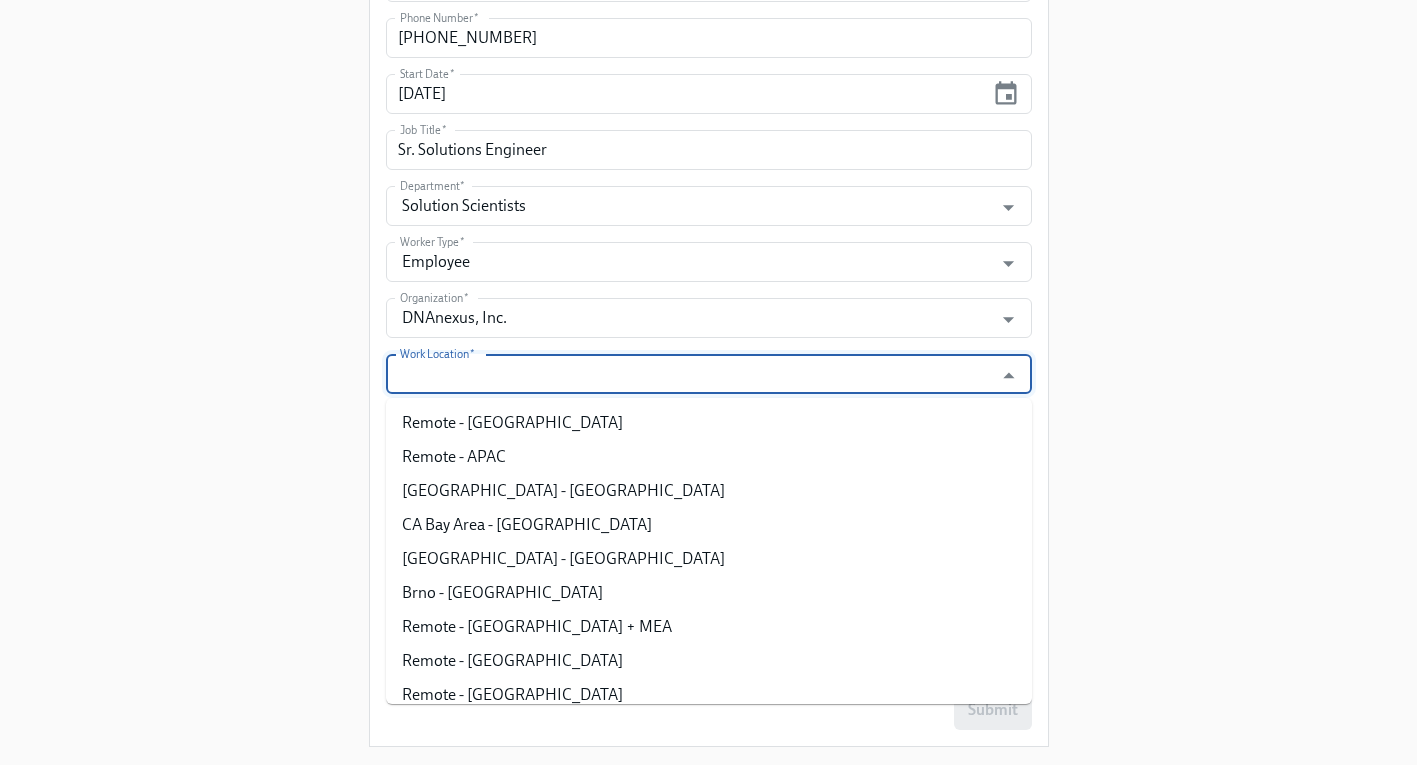 click on "Work Location   *" at bounding box center (690, 374) 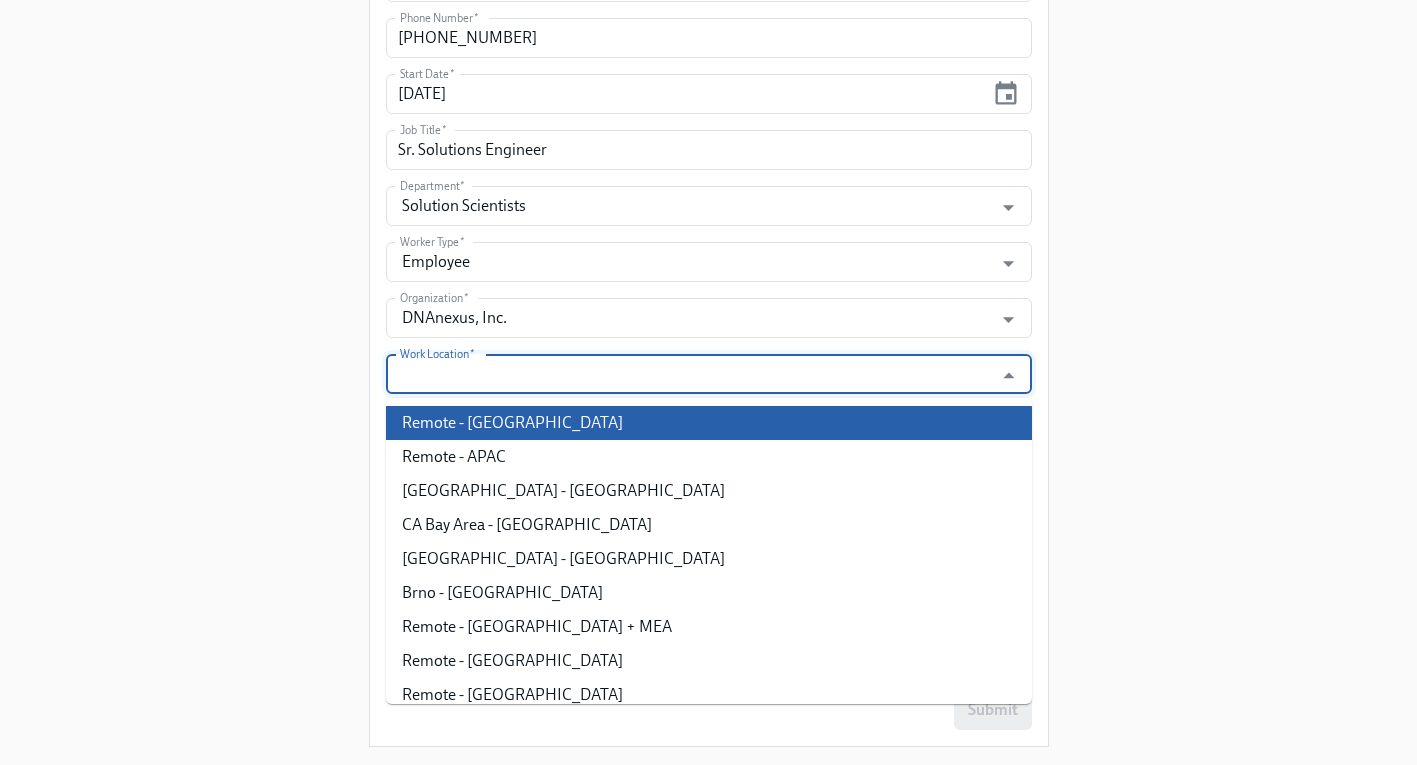 click on "Remote - [GEOGRAPHIC_DATA]" at bounding box center [709, 423] 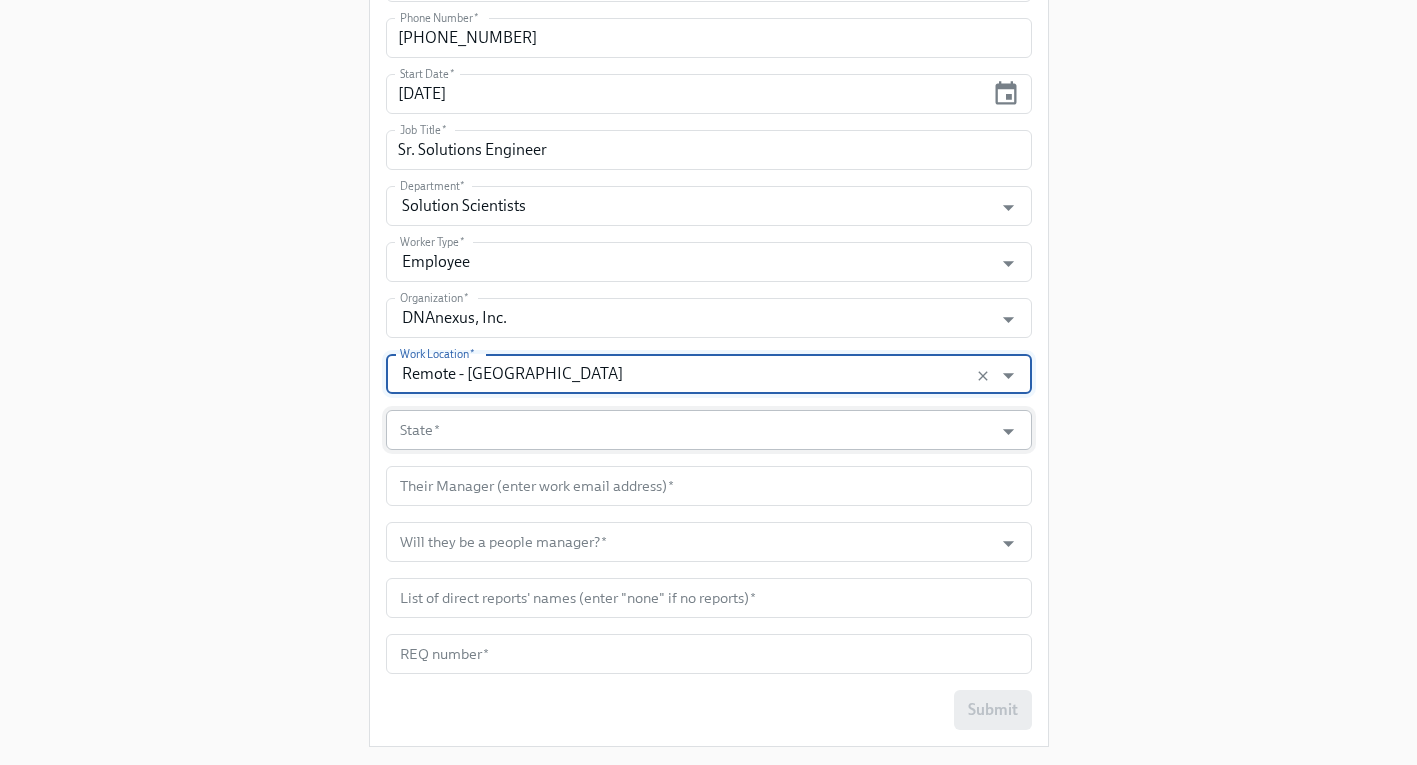 click on "State   *" at bounding box center (690, 430) 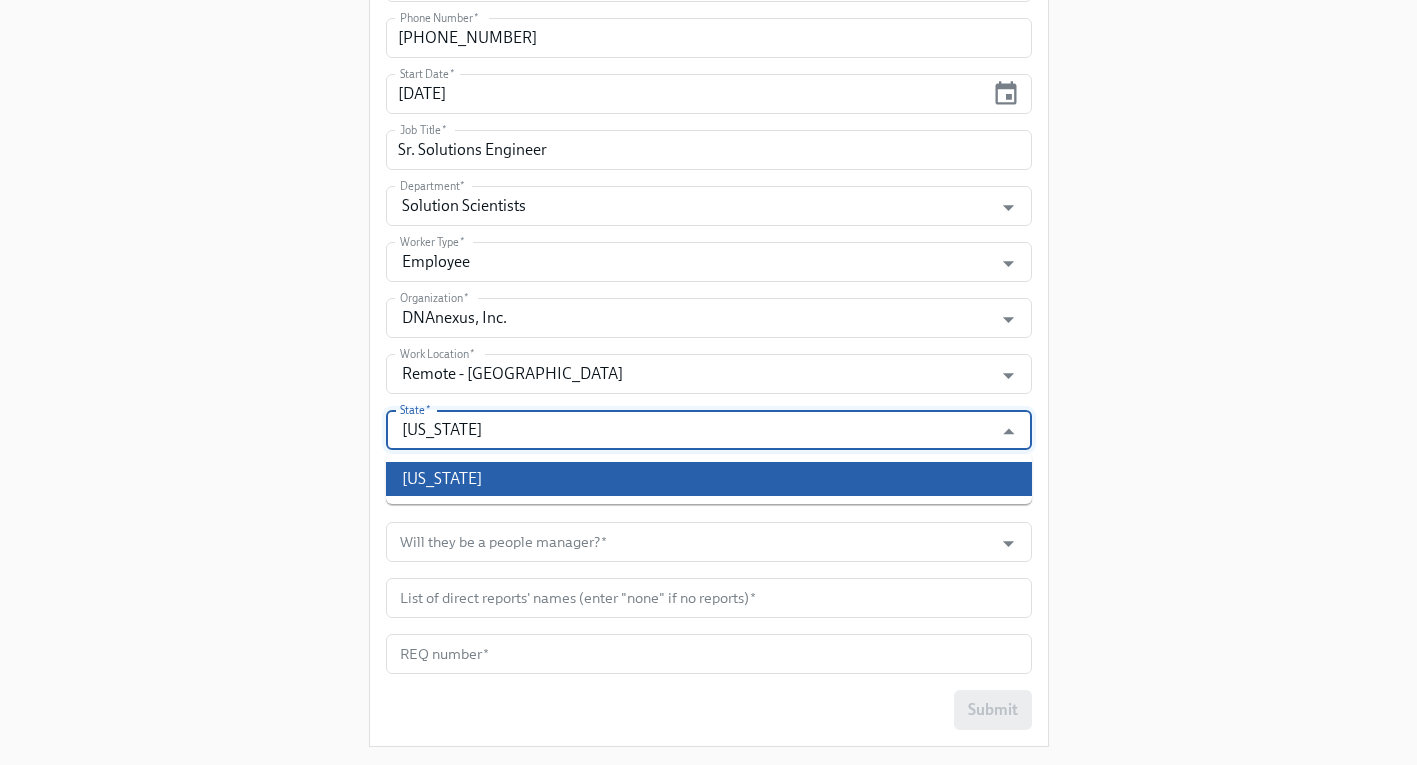 click on "[US_STATE]" at bounding box center [709, 479] 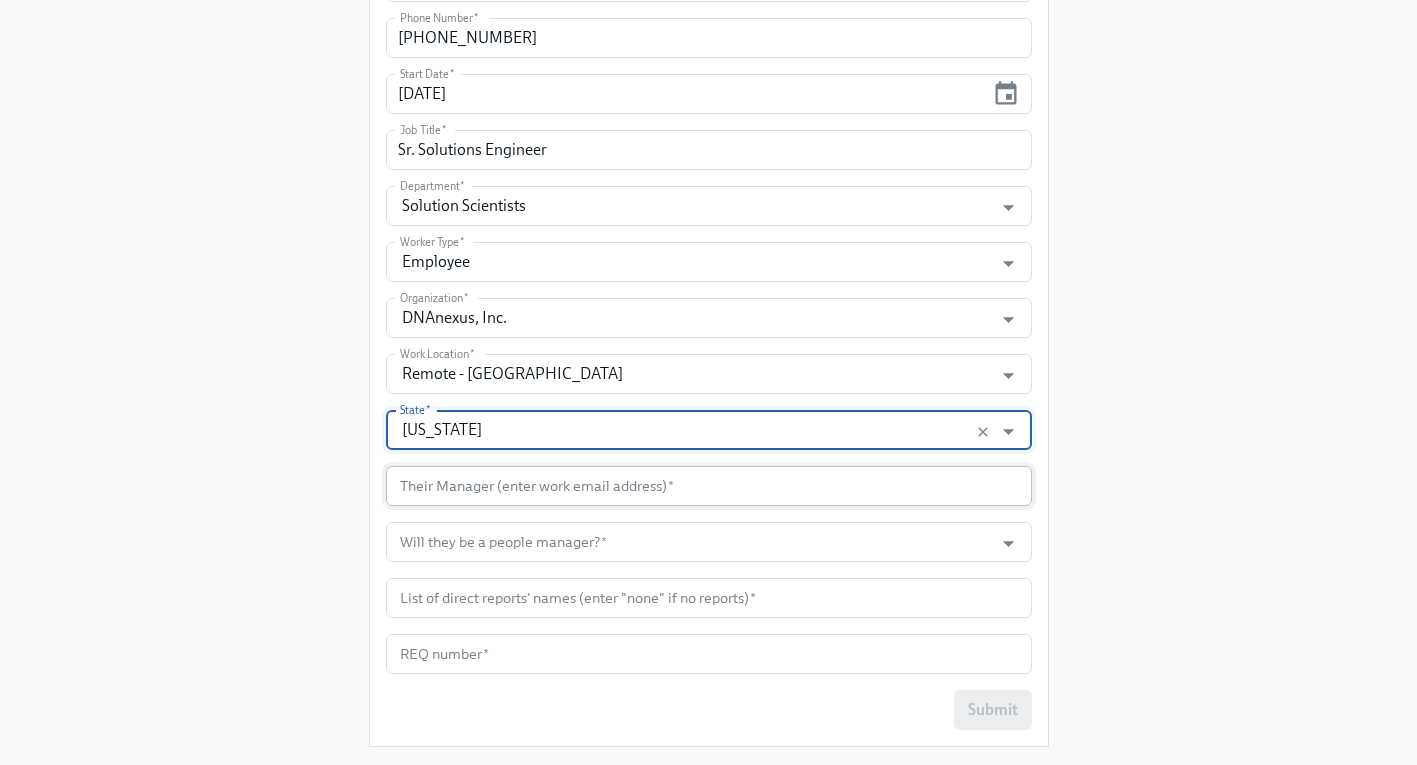 type on "[US_STATE]" 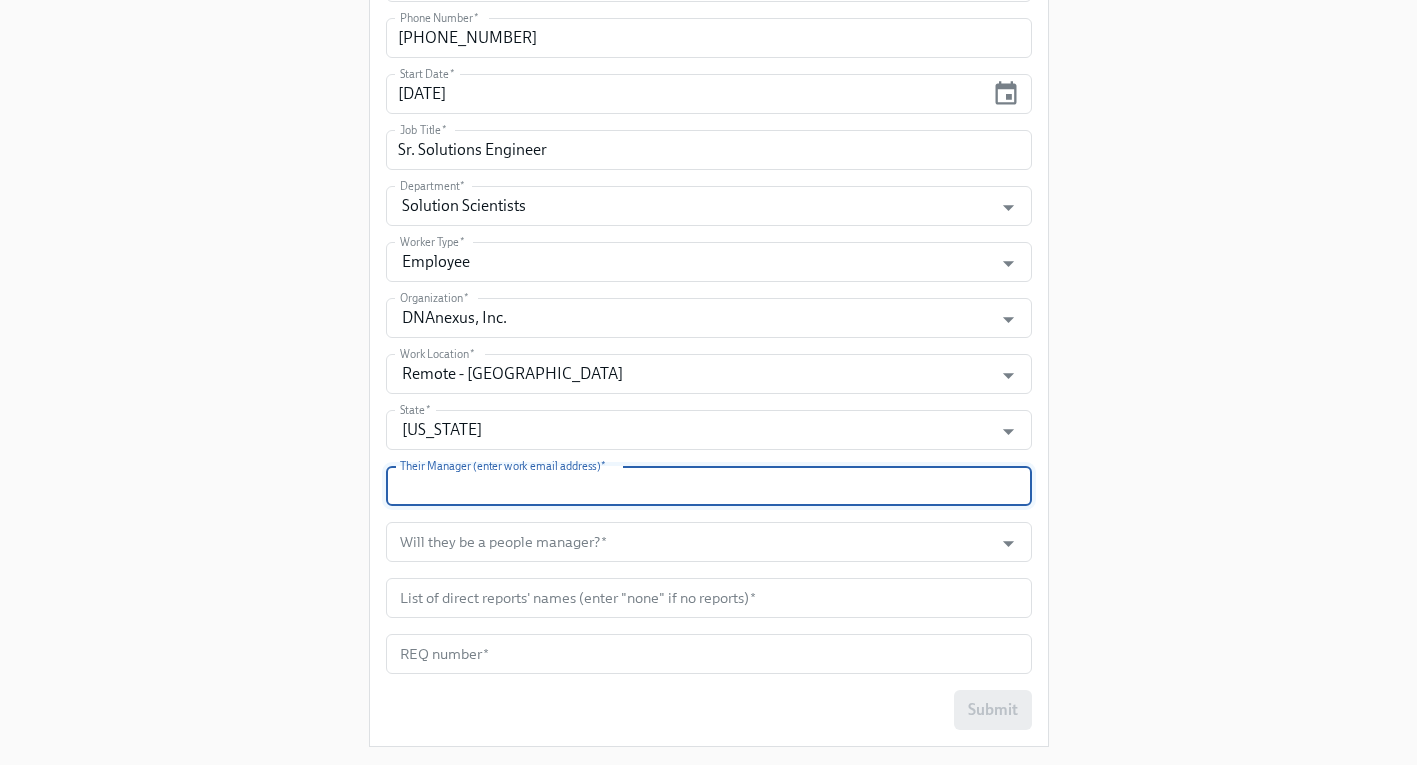 click at bounding box center [709, 486] 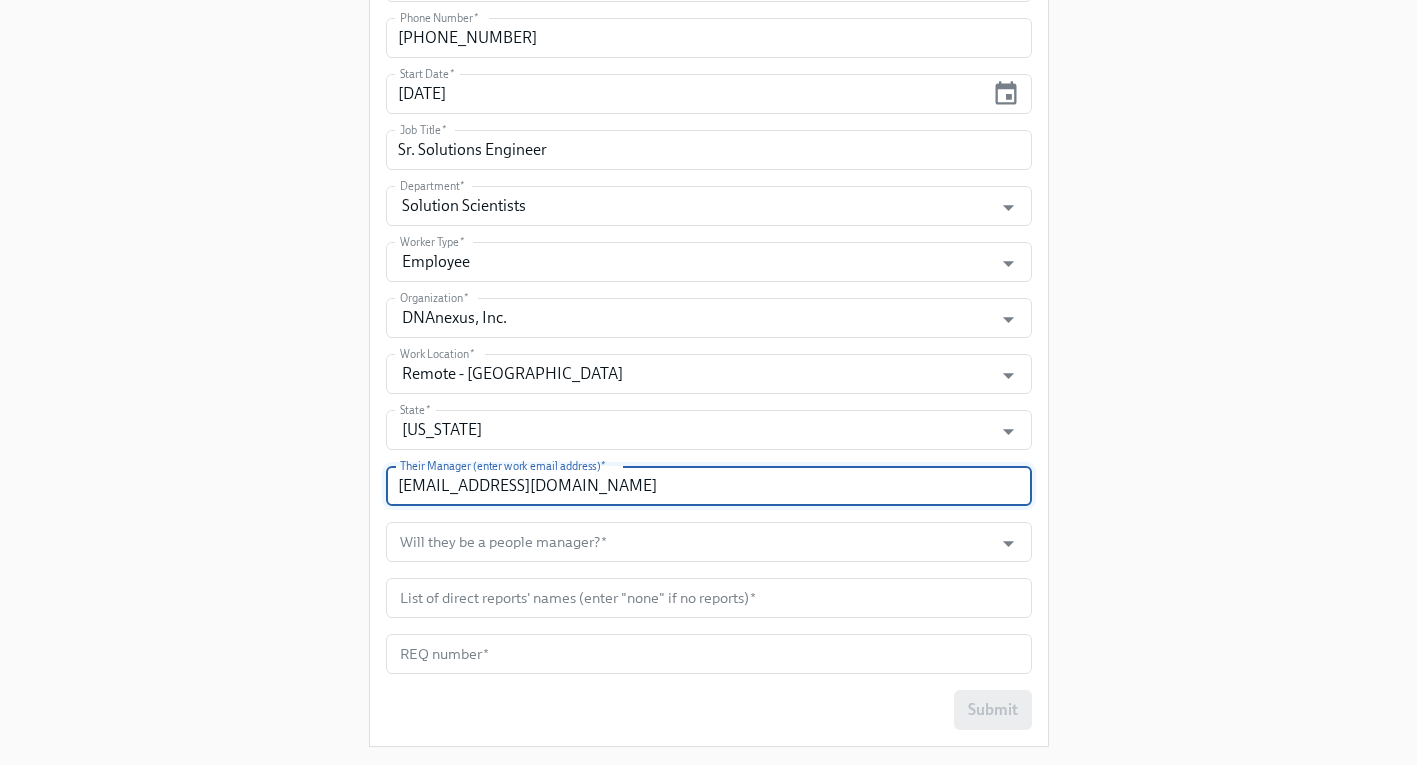 type on "[EMAIL_ADDRESS][DOMAIN_NAME]" 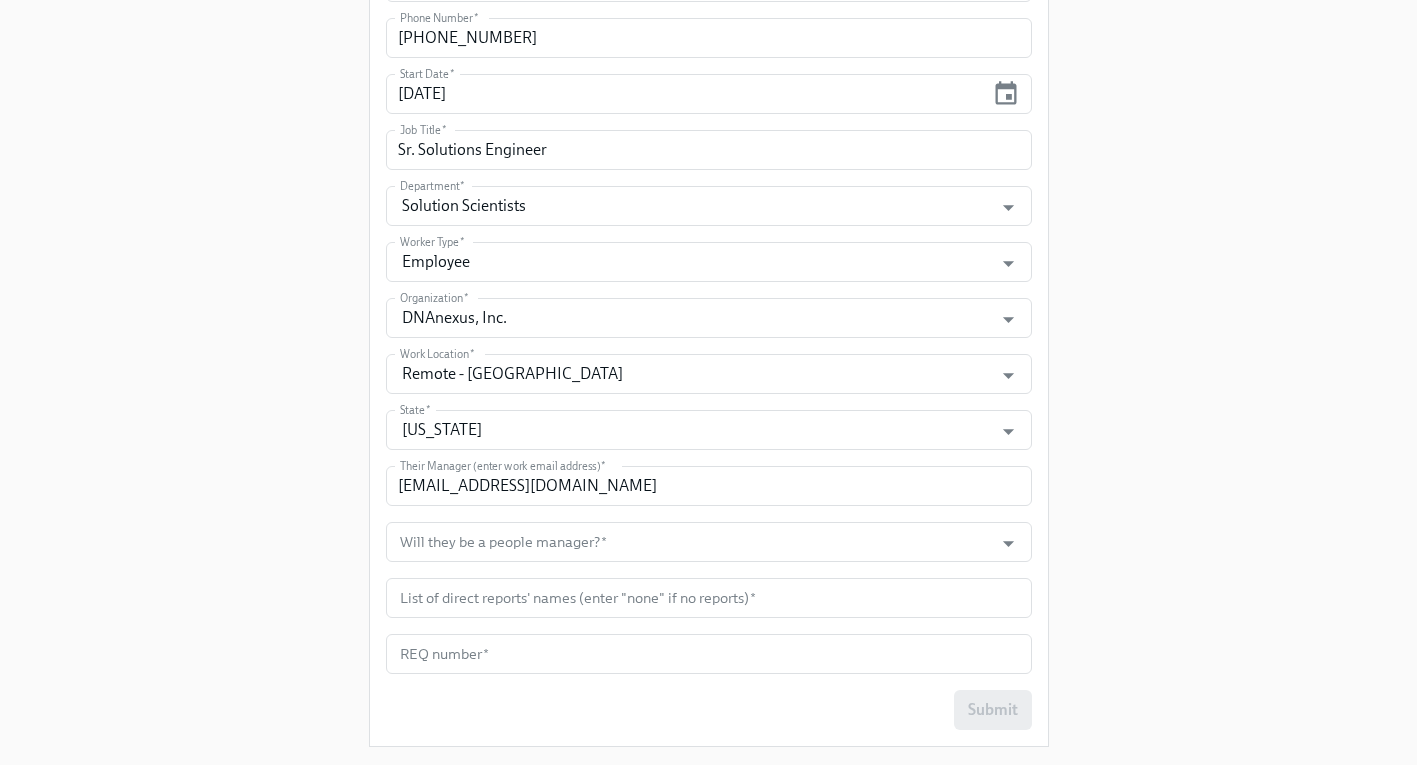 scroll, scrollTop: 887, scrollLeft: 0, axis: vertical 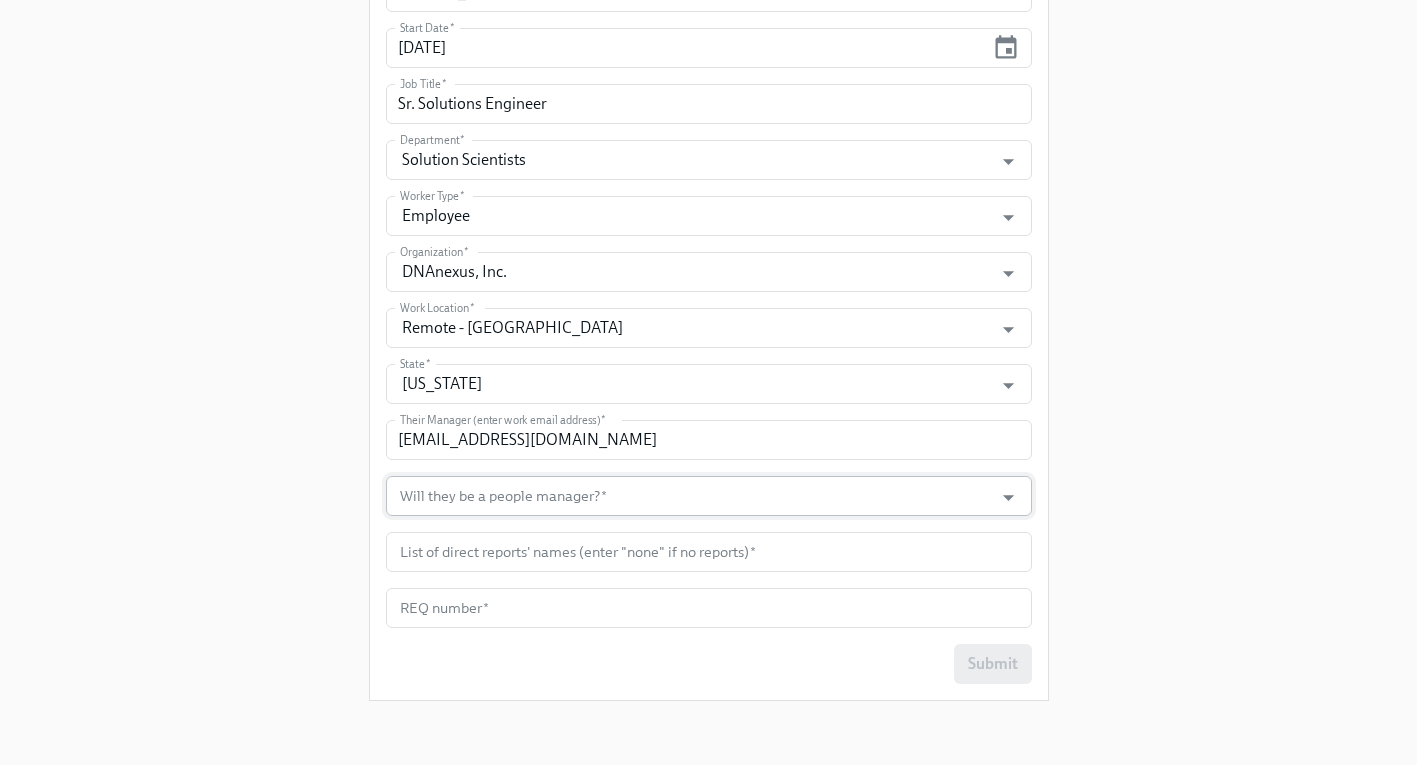 click on "Will they be a people manager?   *" at bounding box center (690, 496) 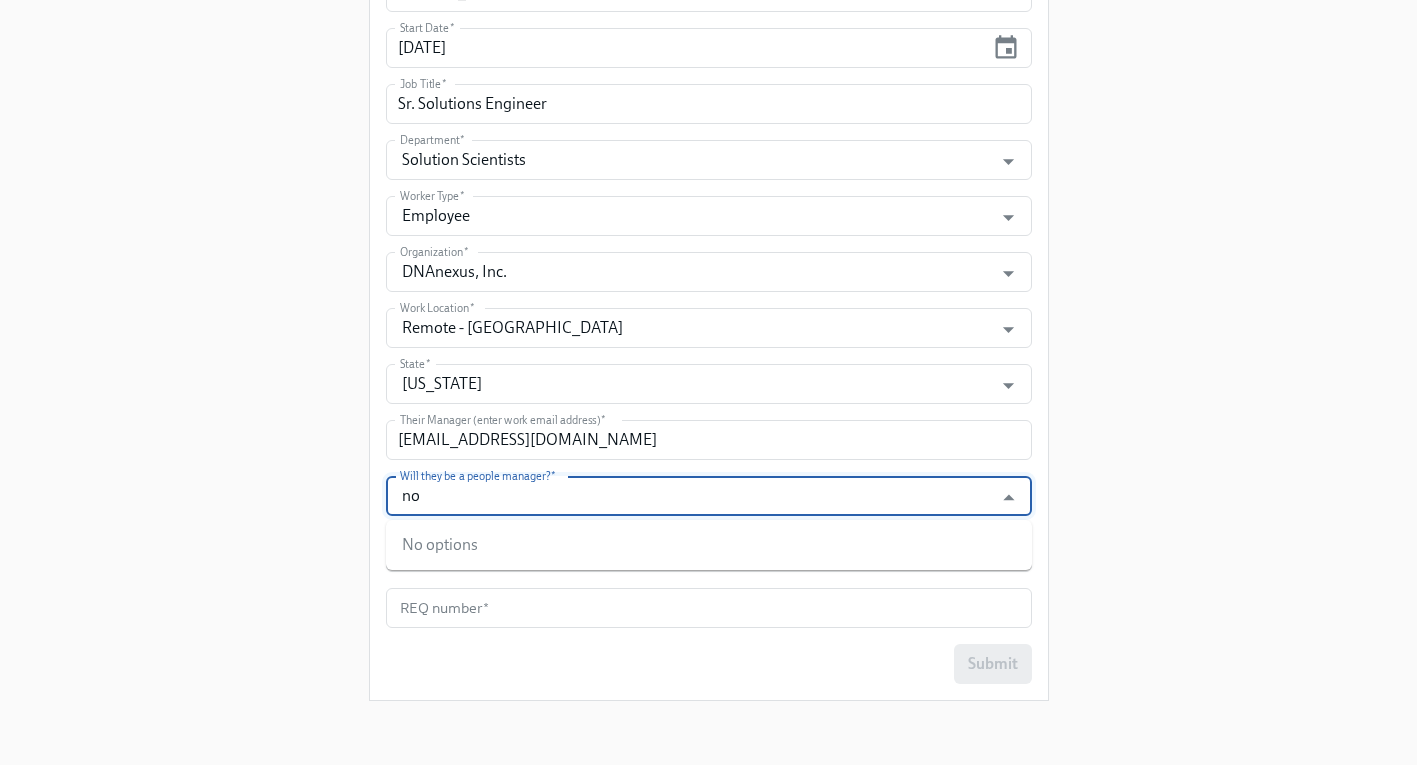 type on "n" 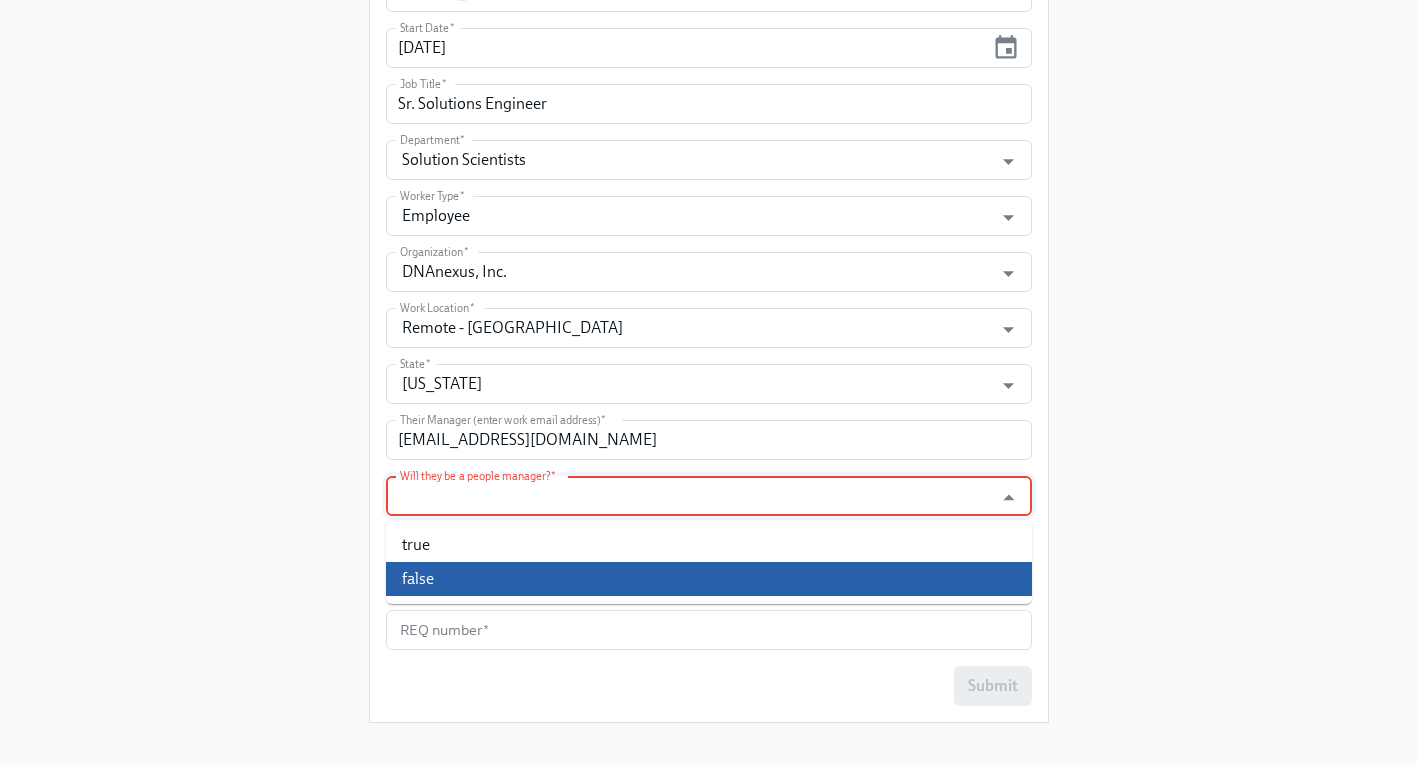 click on "false" at bounding box center (709, 579) 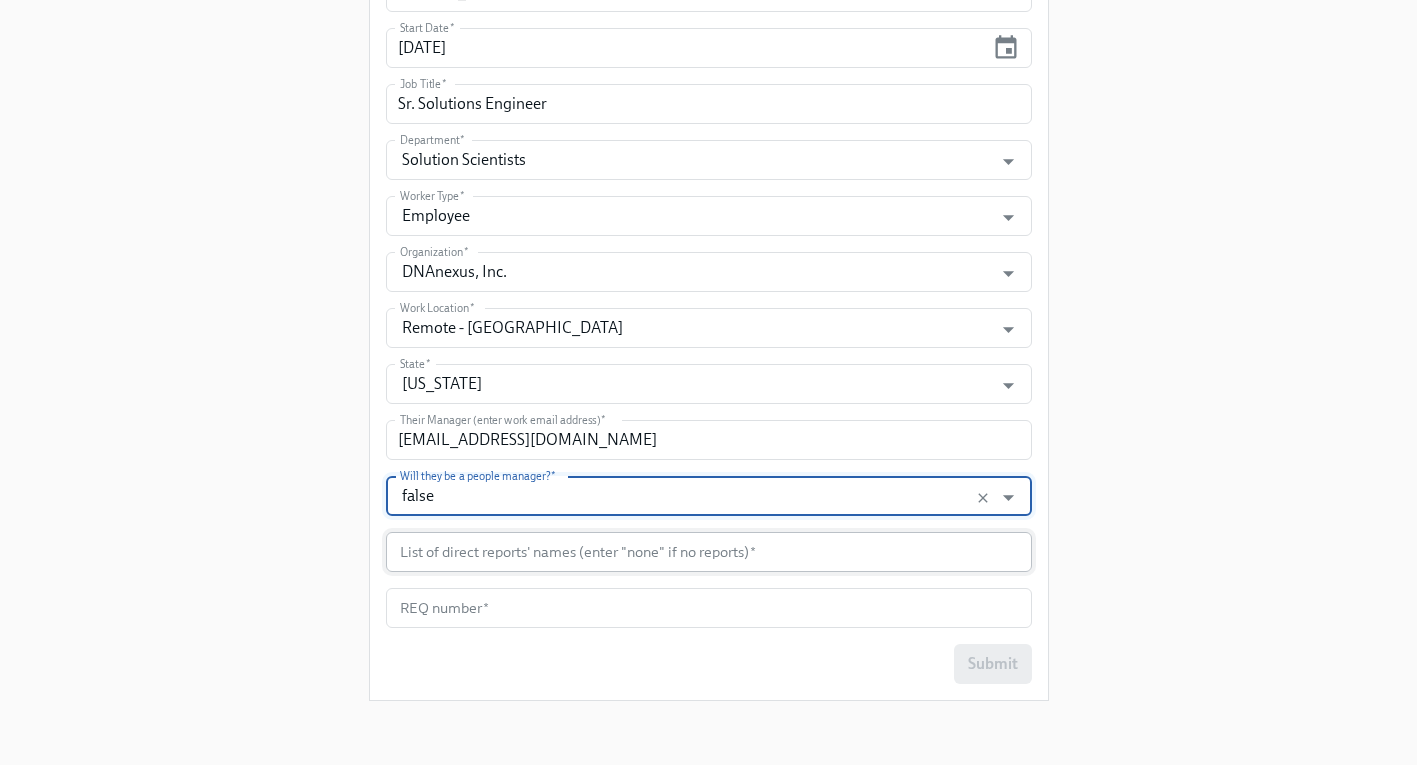click at bounding box center (709, 552) 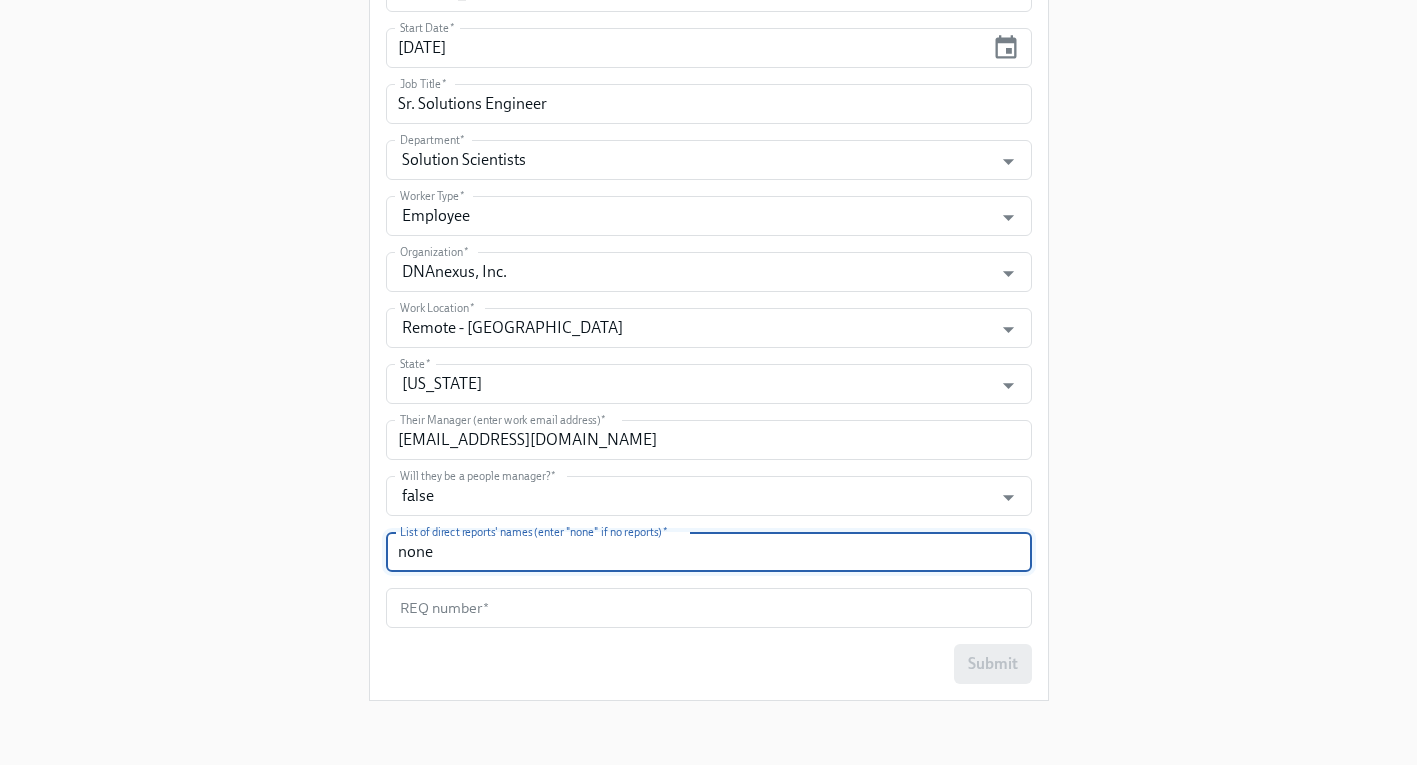 type on "none" 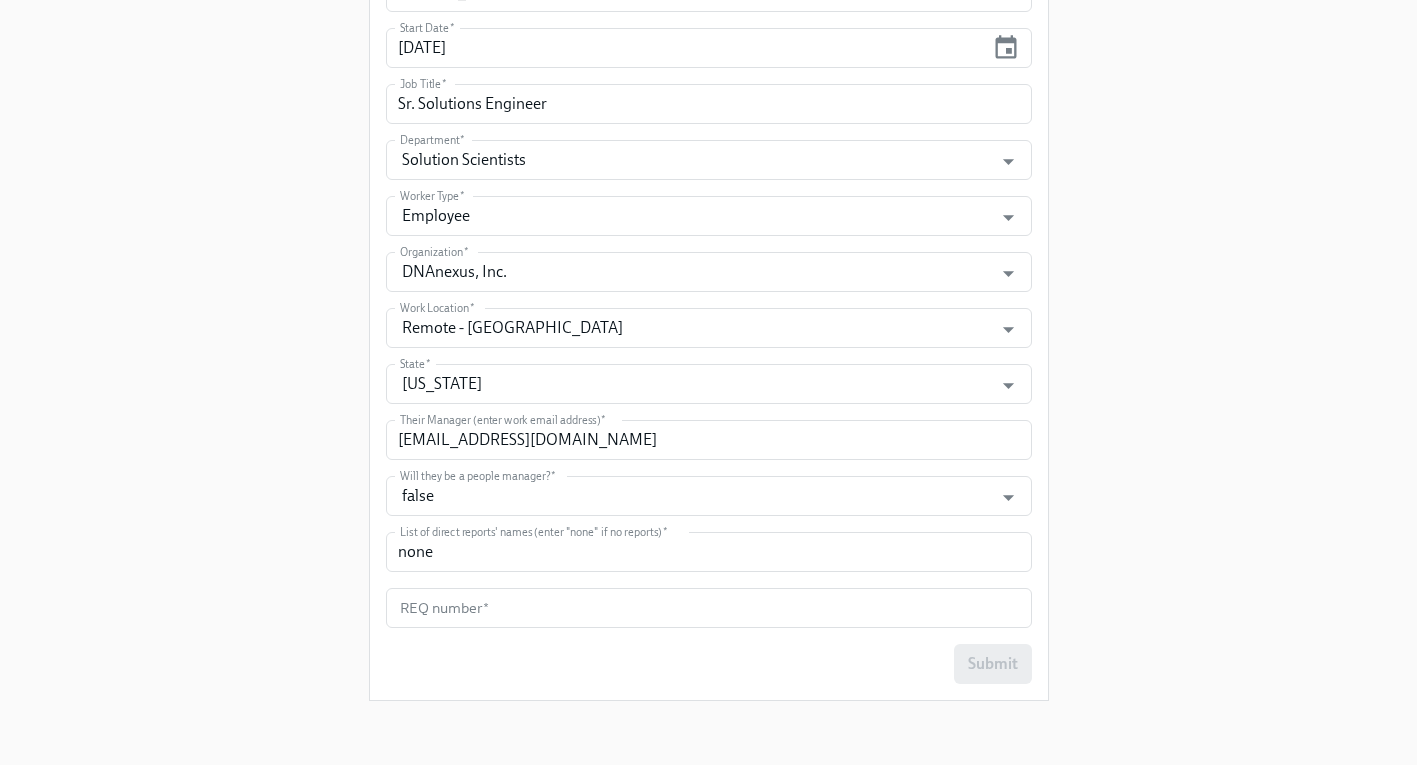 click on "Enrollment Form DNAnexus On-boarding For use by People Operations Only
Please provide some key information about the new hire, so all the relevant stakeholders can be informed. This data will also be used by our new automated process to tailor the content and tasks sent to the new hire and other teams.
Please note: the start date for  US and Vietnam  should be:
Monday, or subsequent Tuesday if Monday is a public holiday
at least two weeks away
The start date for  Czechia  should be:
Monday, or the 1st of the month
at least two weeks away
Legal First Name (eg Jennifer)   * Vaidehi Legal First Name (eg Jennifer)  * Preferred First Name (eg Jen)   * Vaidehi Preferred First Name (eg Jen)  * First Initial (eg J, used for email set-up)   * V First Initial (eg J, used for email set-up)  * Last Name   * Pusadkar Last Name  * Personal Email   * vaidehidpu@gmail.com Personal Email  * Phone Number   * 940-390-0008 Phone Number  * Start Date   * 08/11/2025 Start Date  *   * *" at bounding box center (708, -85) 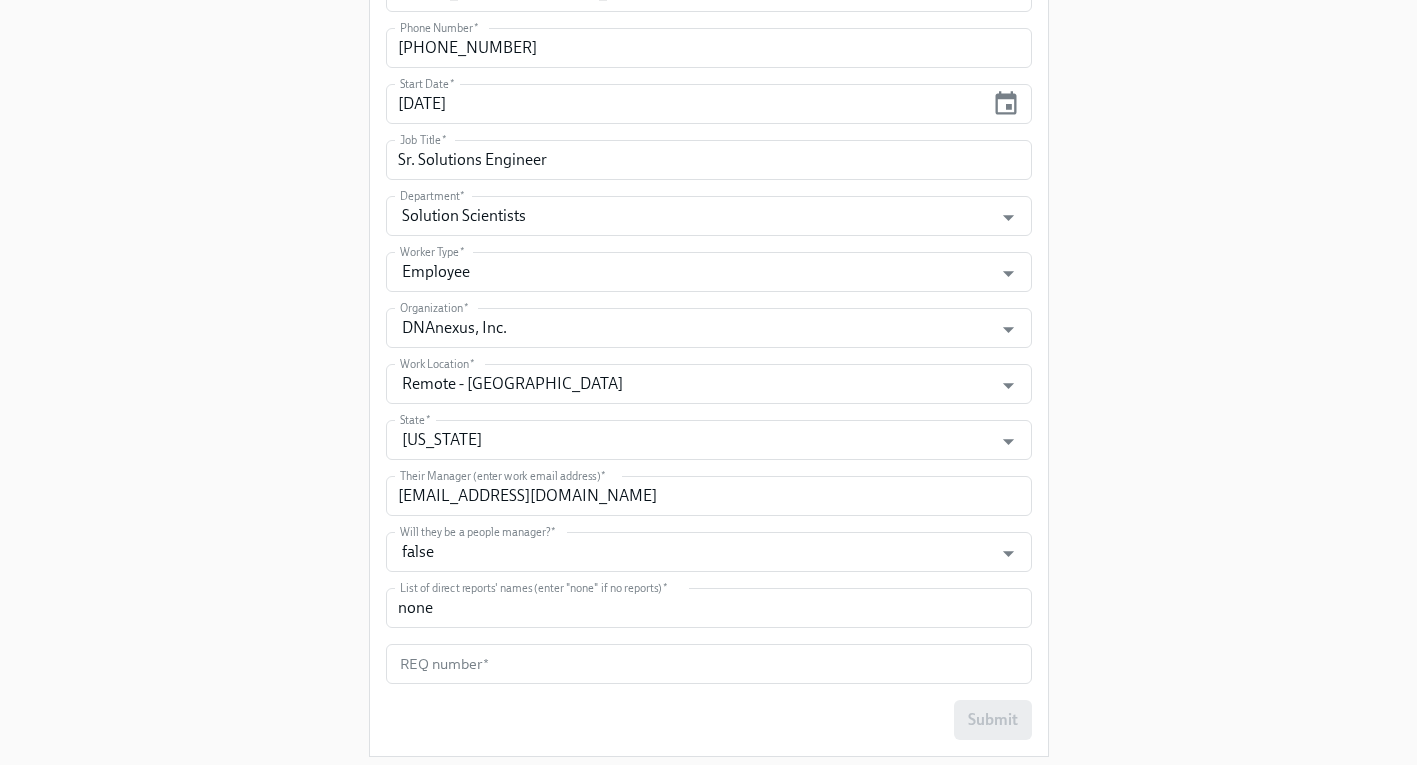 scroll, scrollTop: 834, scrollLeft: 0, axis: vertical 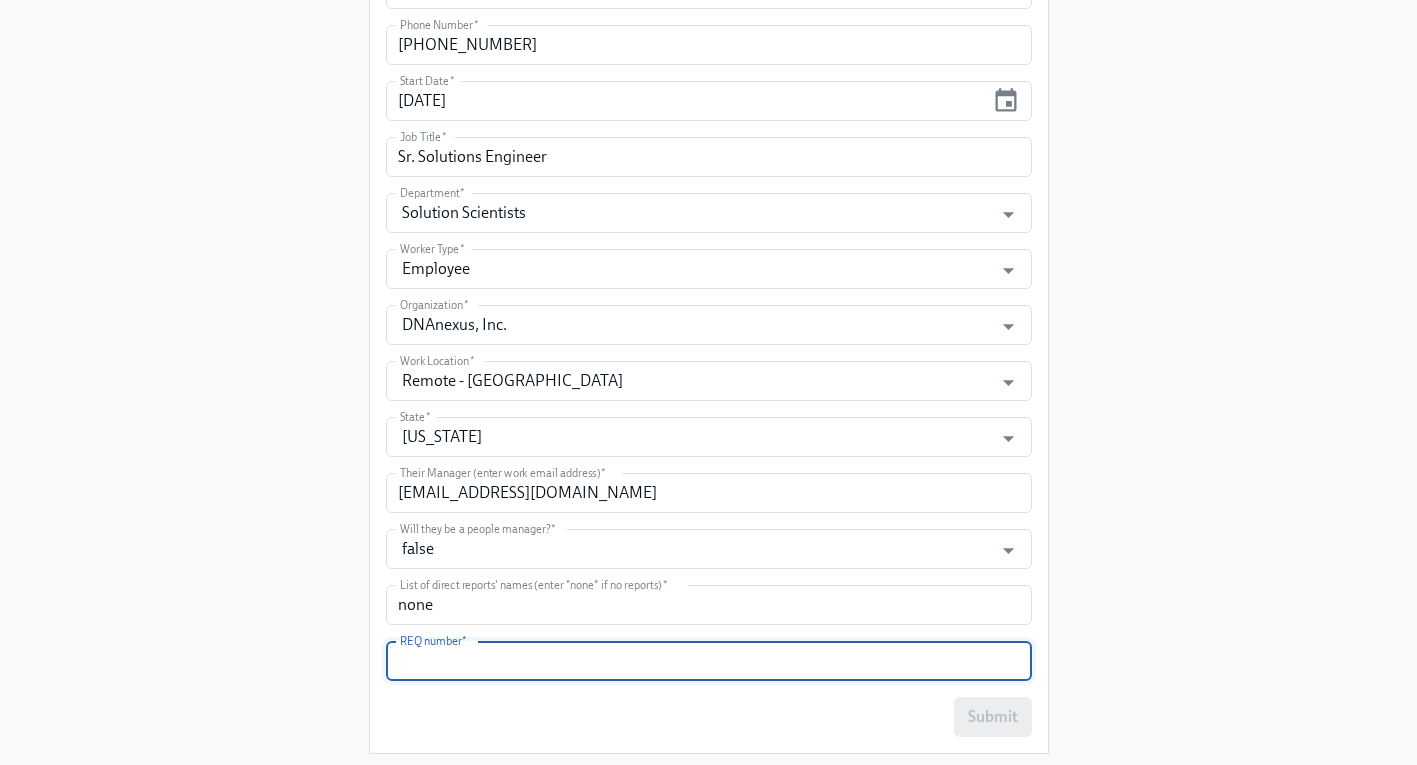 click at bounding box center (709, 661) 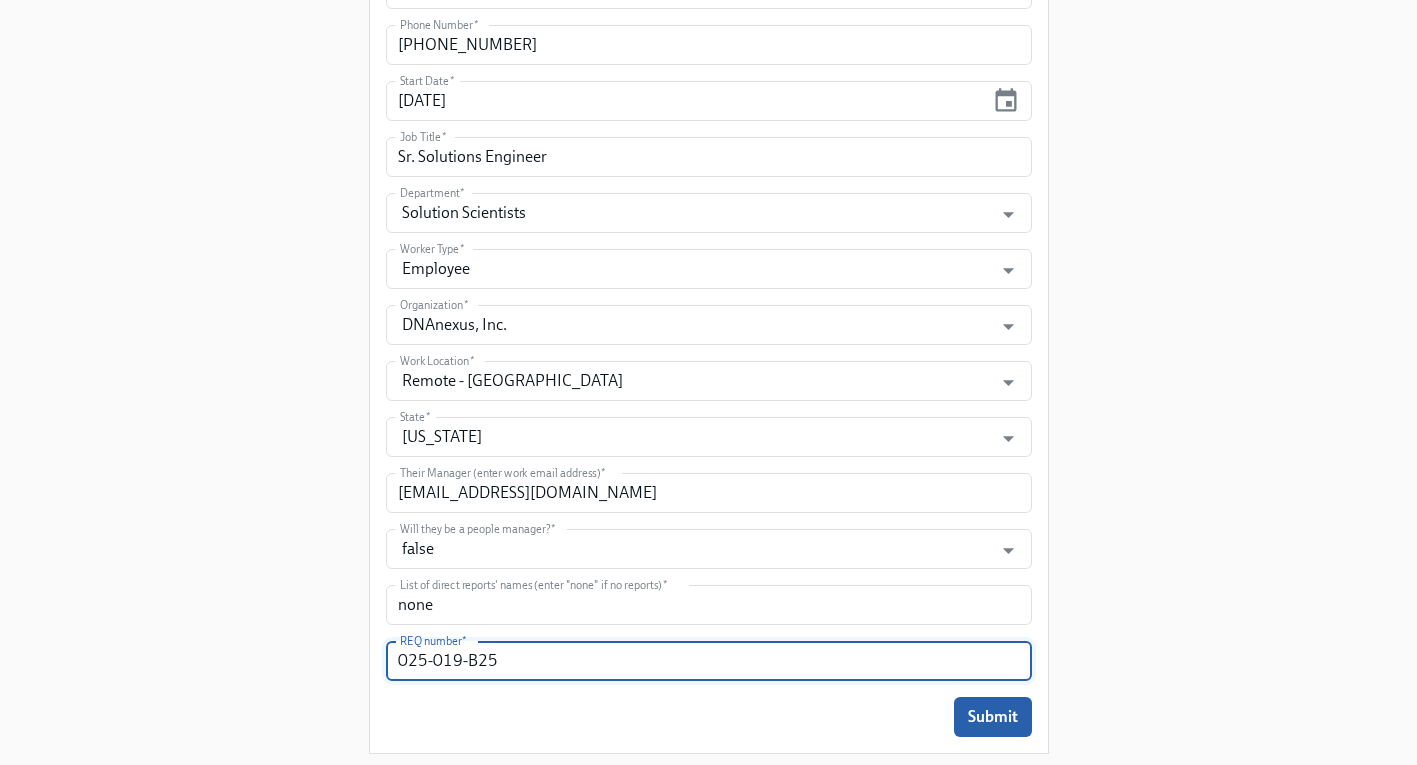 click on "Enrollment Form DNAnexus On-boarding For use by People Operations Only
Please provide some key information about the new hire, so all the relevant stakeholders can be informed. This data will also be used by our new automated process to tailor the content and tasks sent to the new hire and other teams.
Please note: the start date for  US and Vietnam  should be:
Monday, or subsequent Tuesday if Monday is a public holiday
at least two weeks away
The start date for  Czechia  should be:
Monday, or the 1st of the month
at least two weeks away
Legal First Name (eg Jennifer)   * Vaidehi Legal First Name (eg Jennifer)  * Preferred First Name (eg Jen)   * Vaidehi Preferred First Name (eg Jen)  * First Initial (eg J, used for email set-up)   * V First Initial (eg J, used for email set-up)  * Last Name   * Pusadkar Last Name  * Personal Email   * vaidehidpu@gmail.com Personal Email  * Phone Number   * 940-390-0008 Phone Number  * Start Date   * 08/11/2025 Start Date  *   * *" at bounding box center [708, -32] 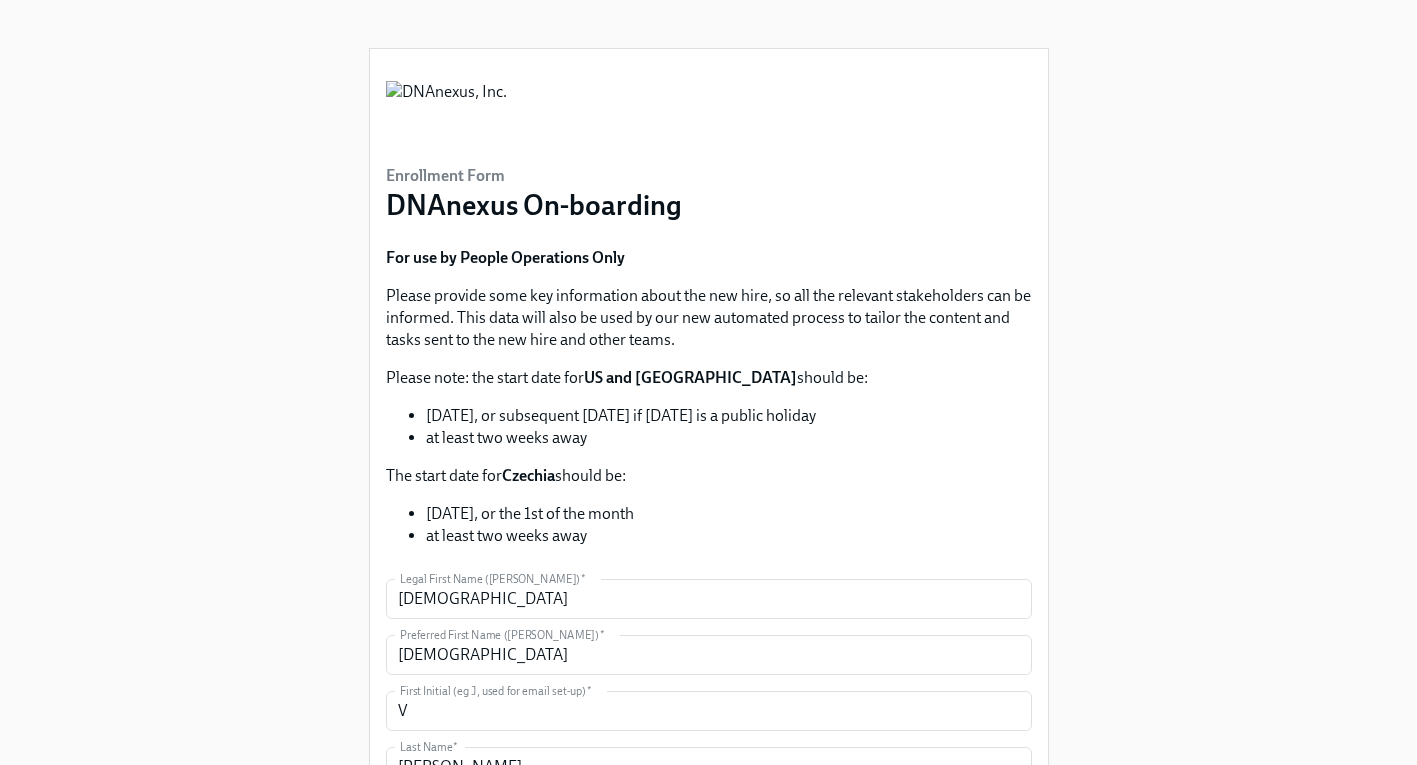 scroll, scrollTop: 887, scrollLeft: 0, axis: vertical 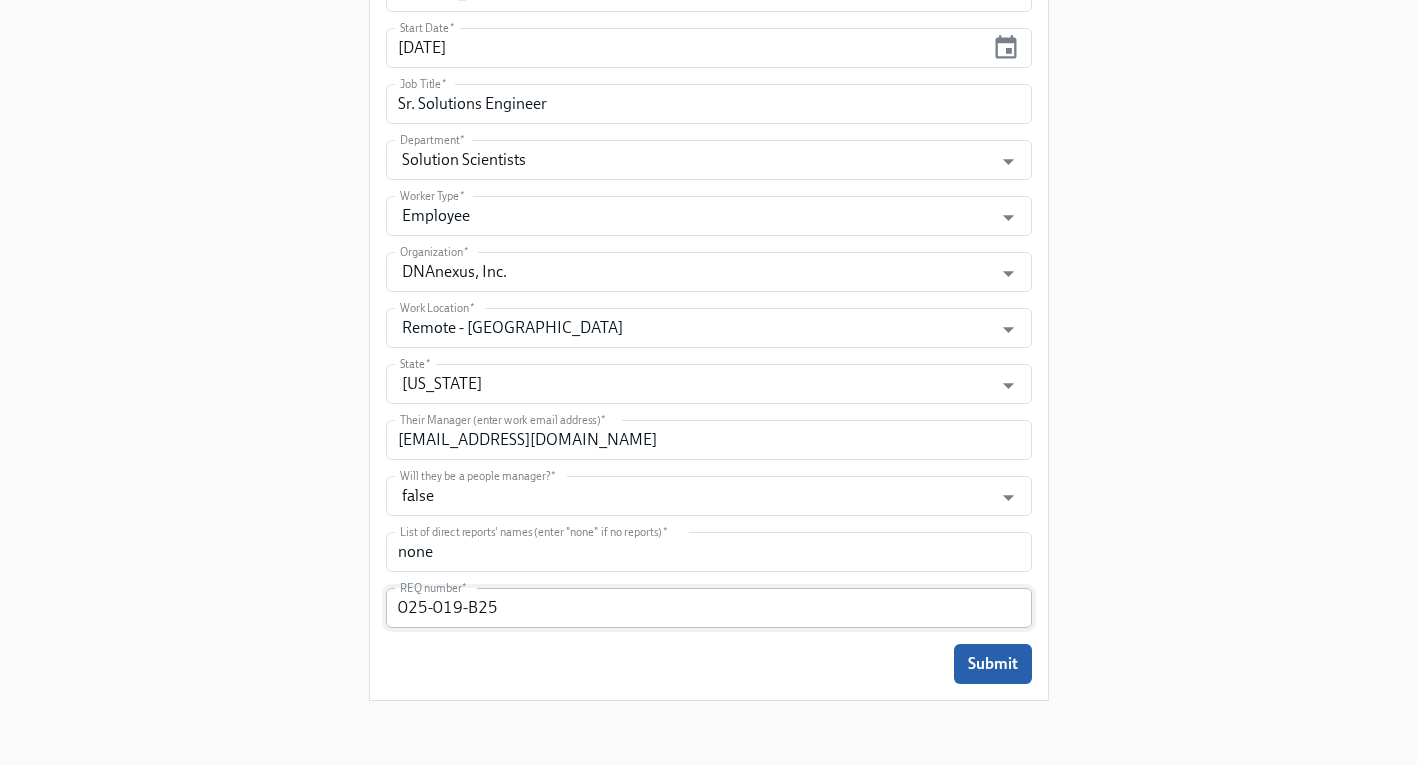 click on "025-019-B25" at bounding box center (709, 608) 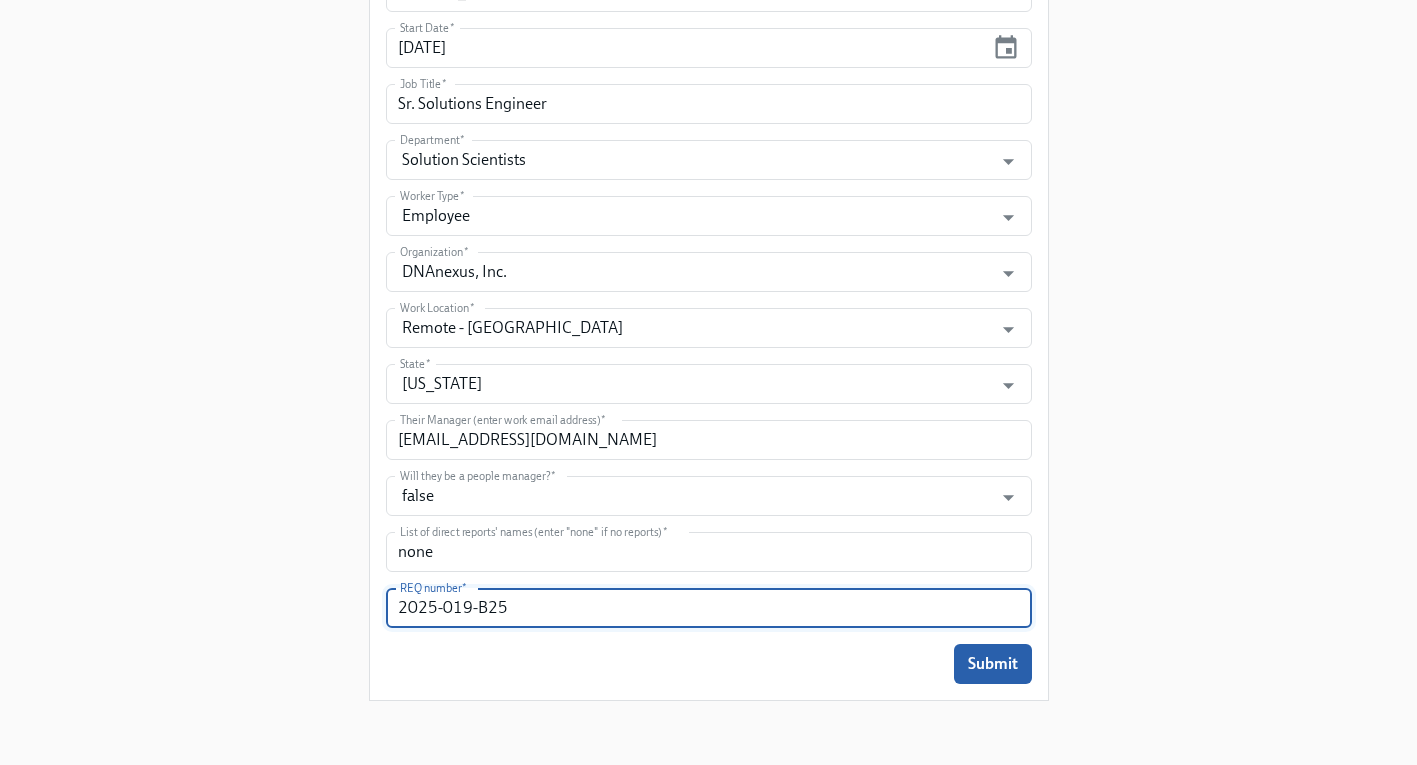 type on "2025-019-B25" 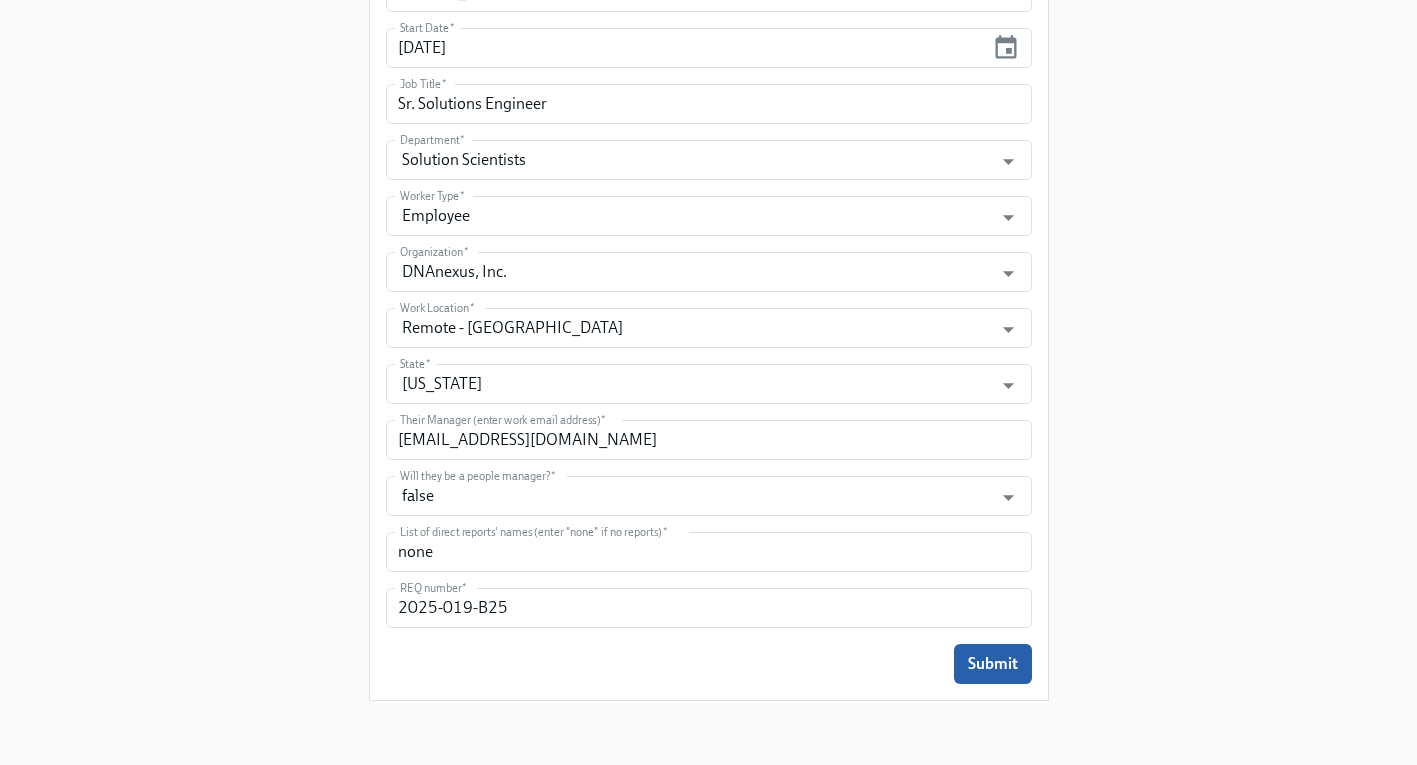 click on "Enrollment Form DNAnexus On-boarding For use by People Operations Only
Please provide some key information about the new hire, so all the relevant stakeholders can be informed. This data will also be used by our new automated process to tailor the content and tasks sent to the new hire and other teams.
Please note: the start date for  US and Vietnam  should be:
Monday, or subsequent Tuesday if Monday is a public holiday
at least two weeks away
The start date for  Czechia  should be:
Monday, or the 1st of the month
at least two weeks away
Legal First Name (eg Jennifer)   * Vaidehi Legal First Name (eg Jennifer)  * Preferred First Name (eg Jen)   * Vaidehi Preferred First Name (eg Jen)  * First Initial (eg J, used for email set-up)   * V First Initial (eg J, used for email set-up)  * Last Name   * Pusadkar Last Name  * Personal Email   * vaidehidpu@gmail.com Personal Email  * Phone Number   * 940-390-0008 Phone Number  * Start Date   * 08/11/2025 Start Date  *   * *" at bounding box center [708, -85] 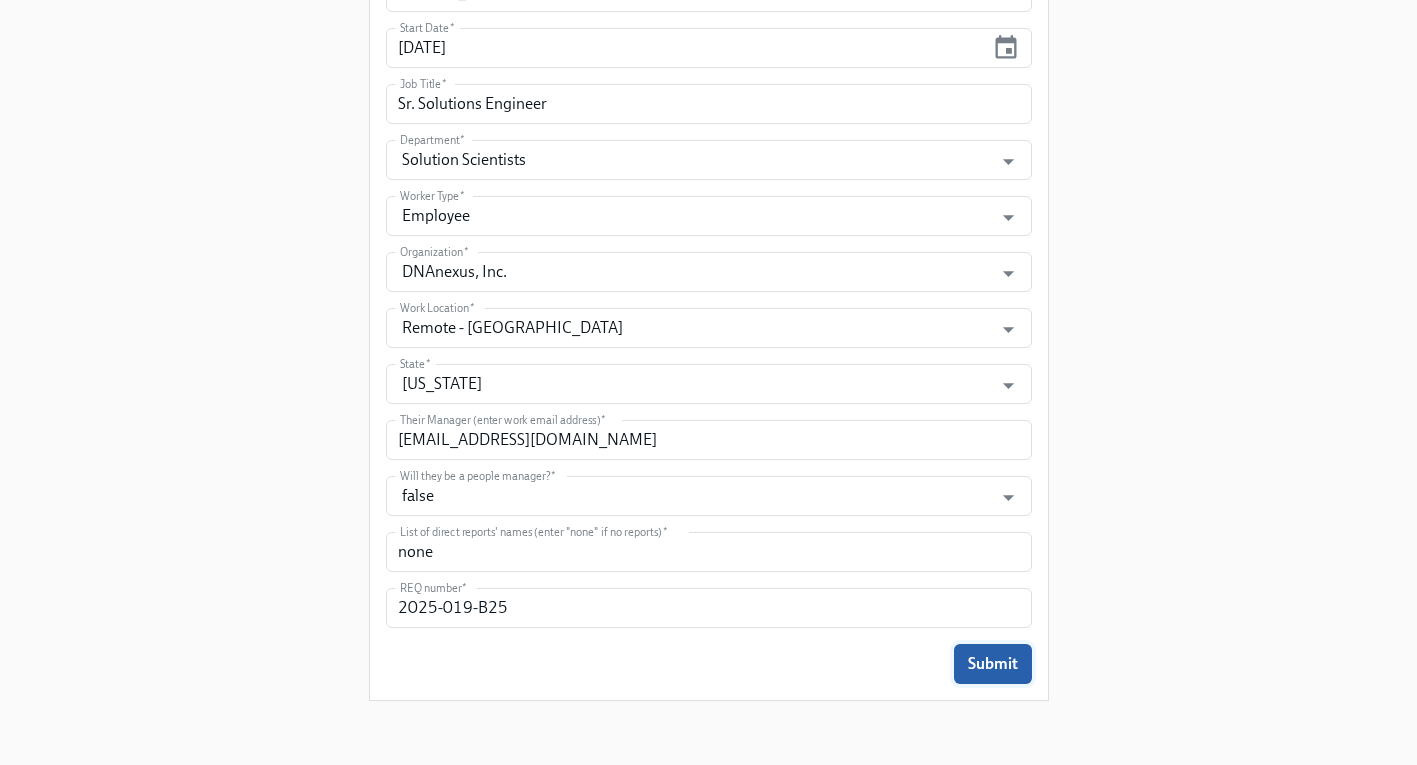 click on "Submit" at bounding box center [993, 664] 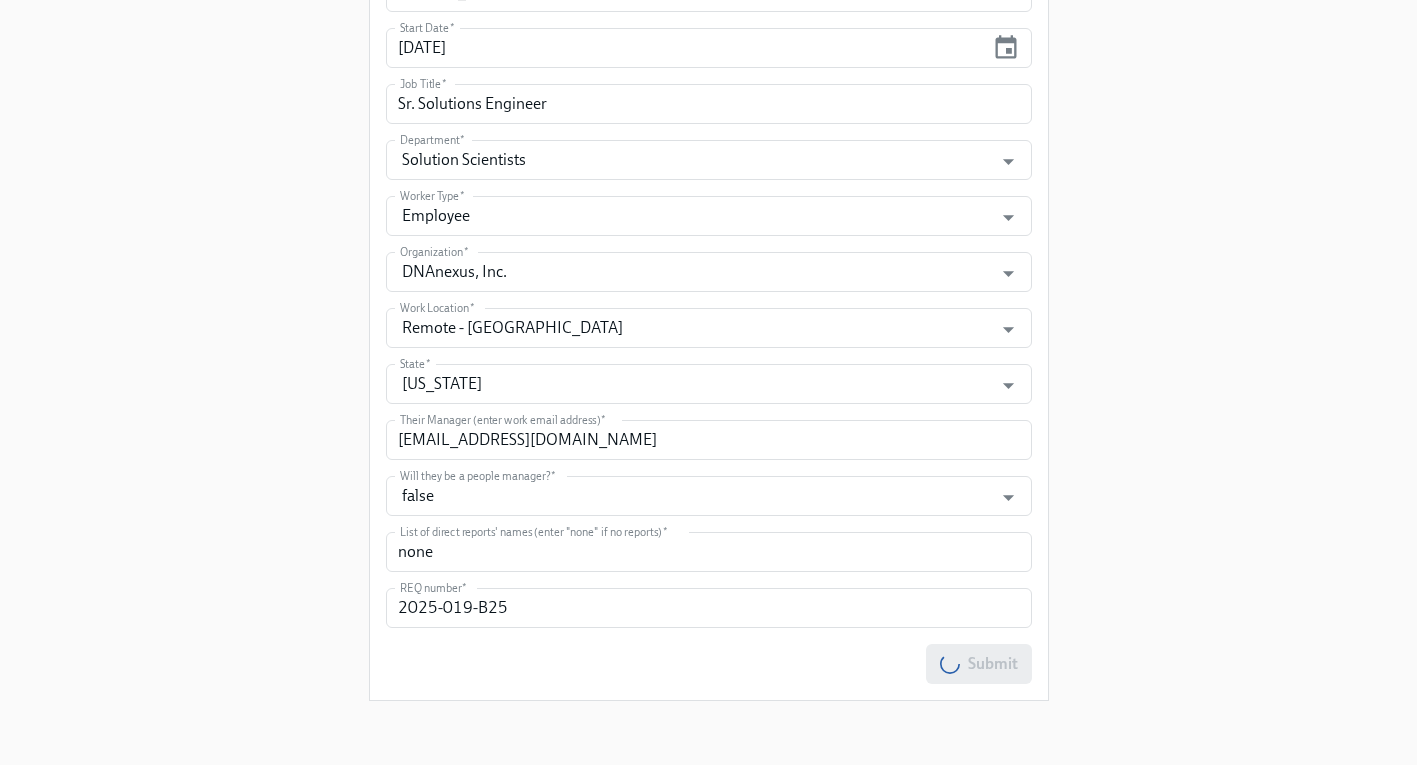 scroll, scrollTop: 0, scrollLeft: 0, axis: both 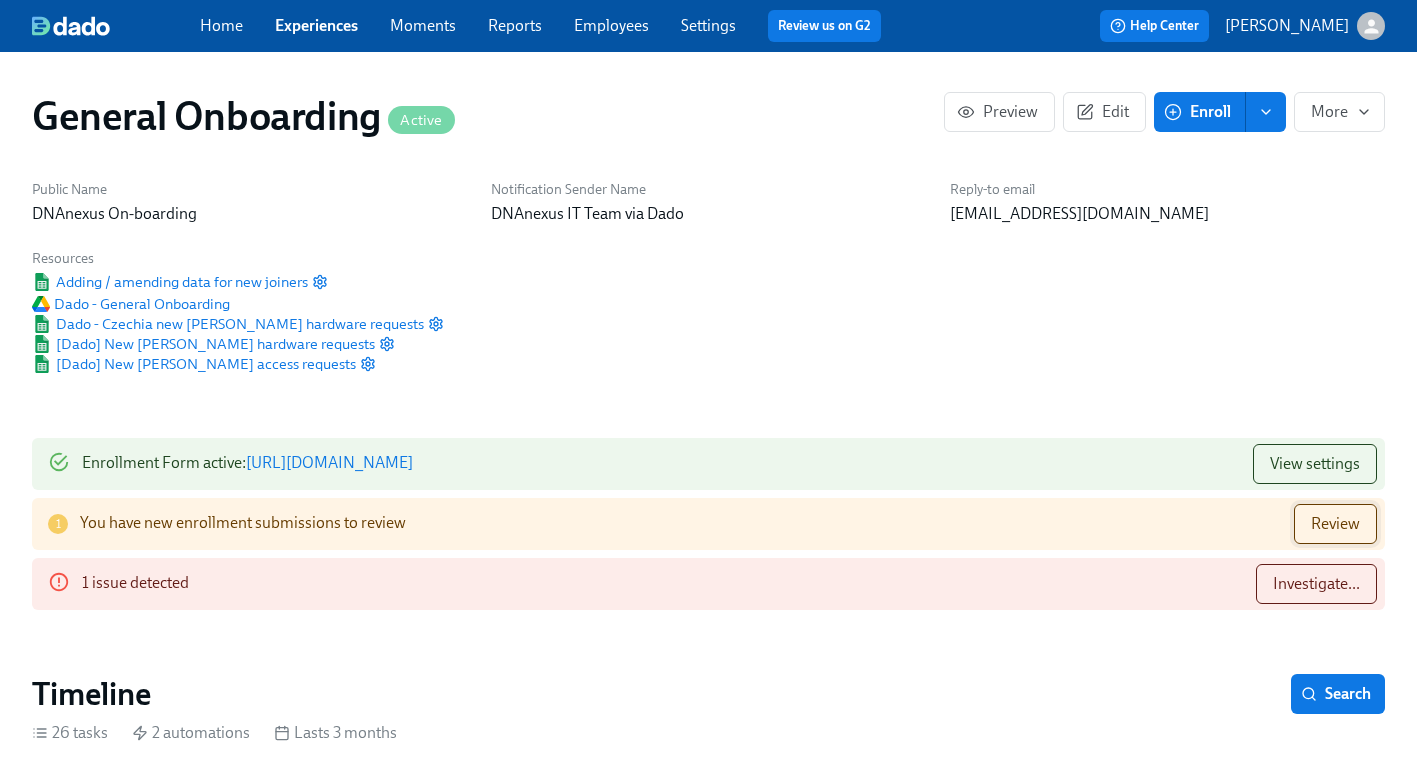 click on "Review" at bounding box center [1335, 524] 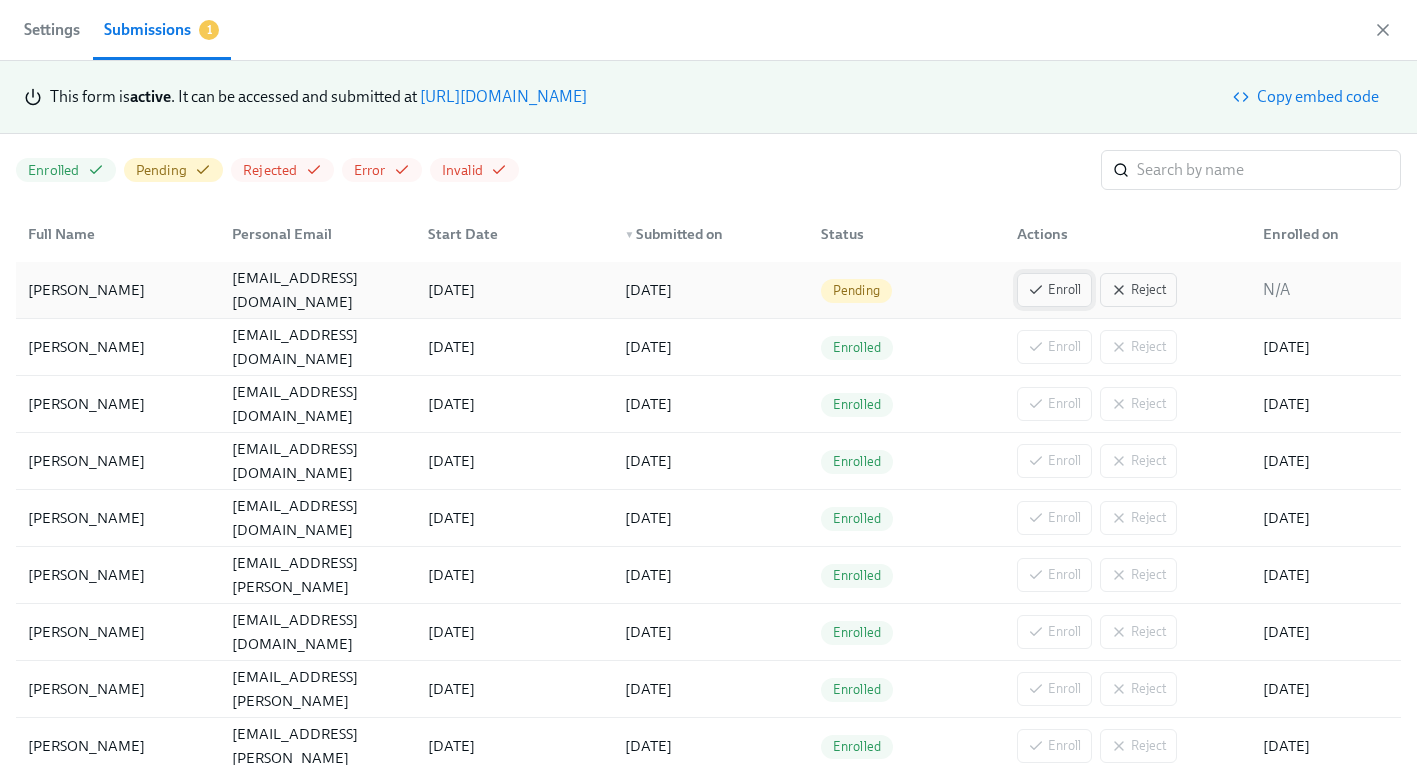 click 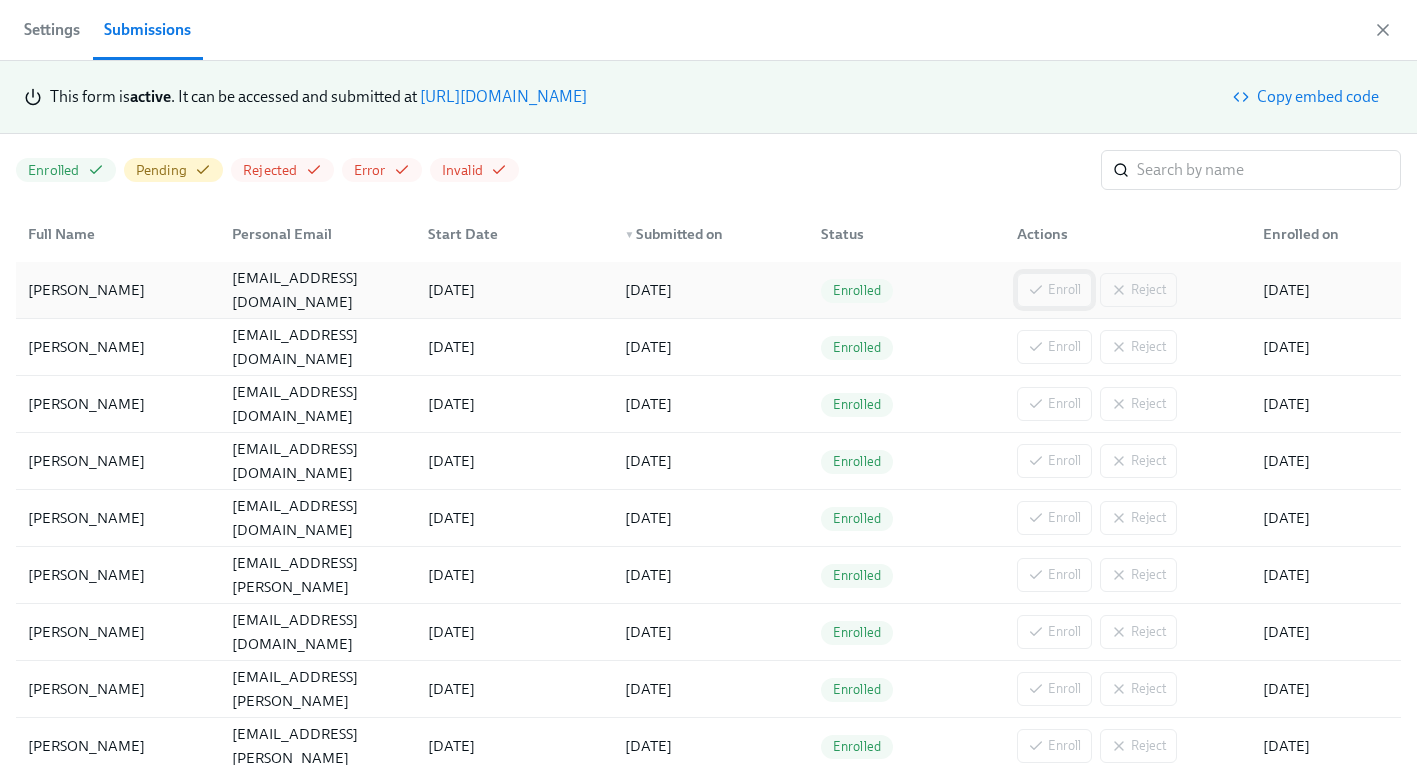 scroll, scrollTop: 0, scrollLeft: 16643, axis: horizontal 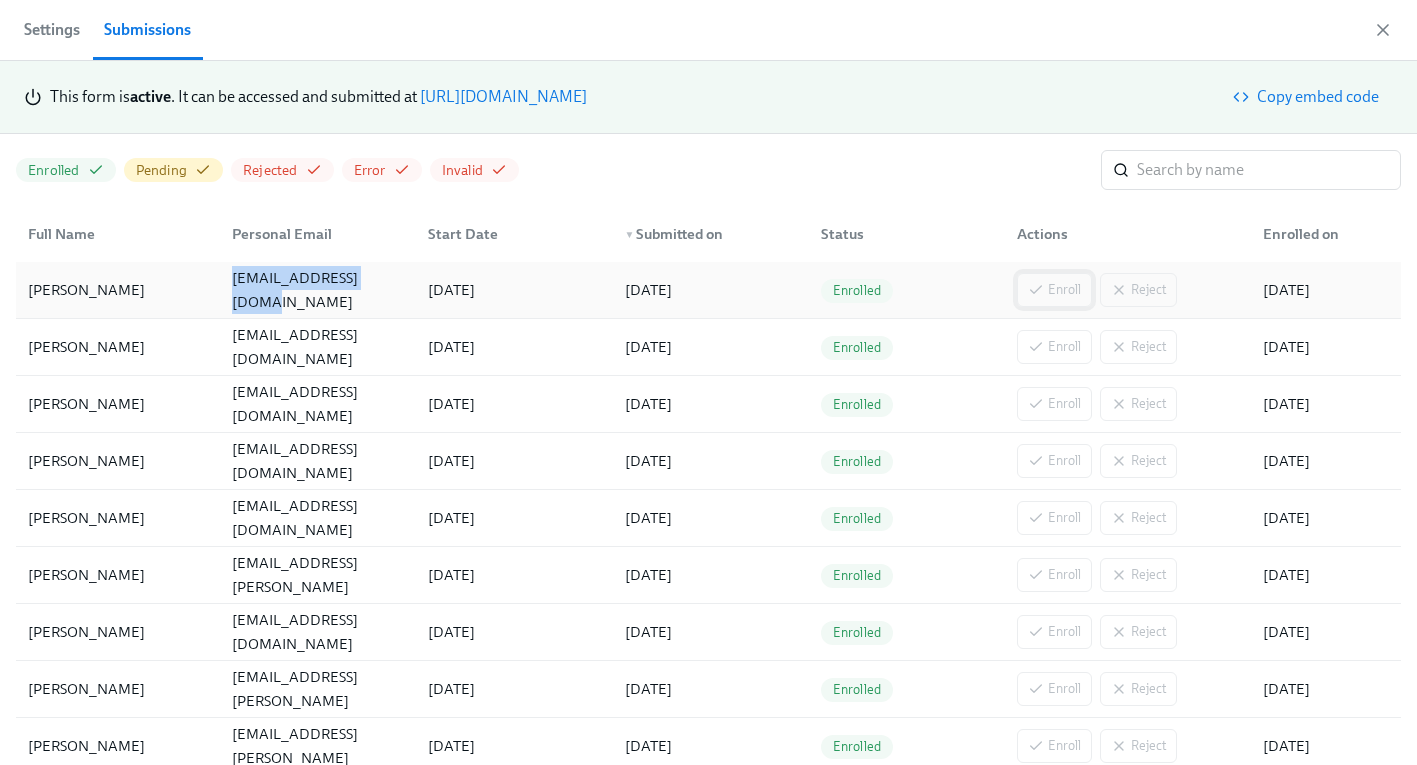 drag, startPoint x: 386, startPoint y: 290, endPoint x: 235, endPoint y: 293, distance: 151.0298 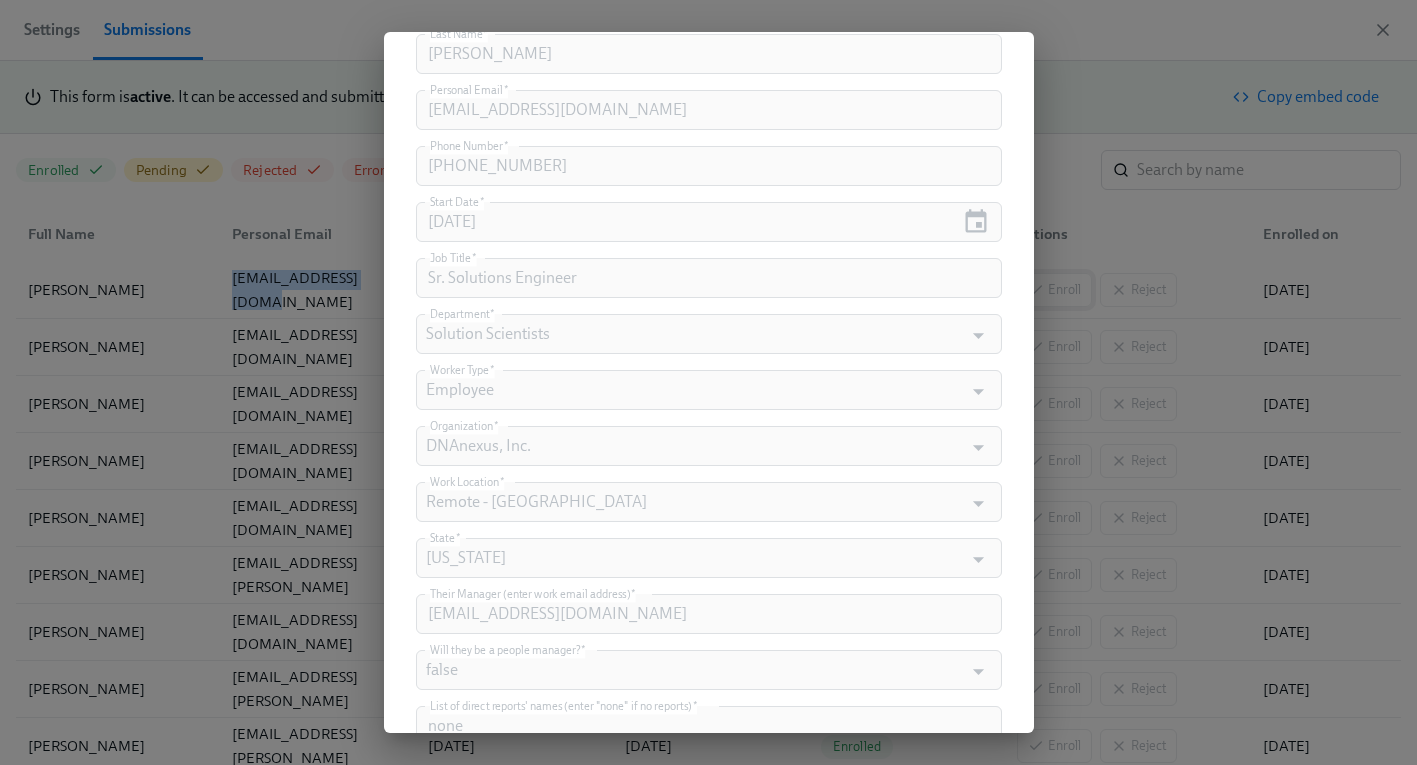 scroll, scrollTop: 0, scrollLeft: 0, axis: both 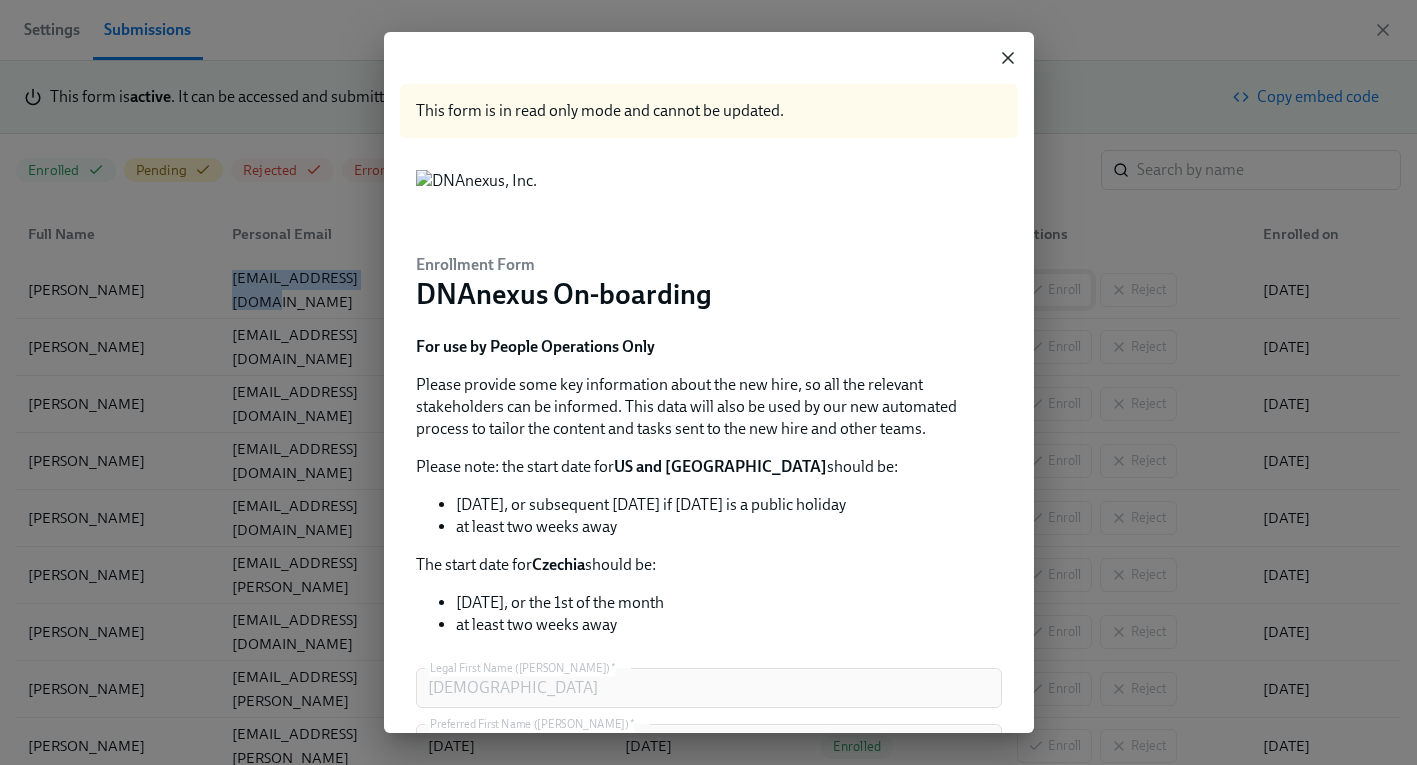click 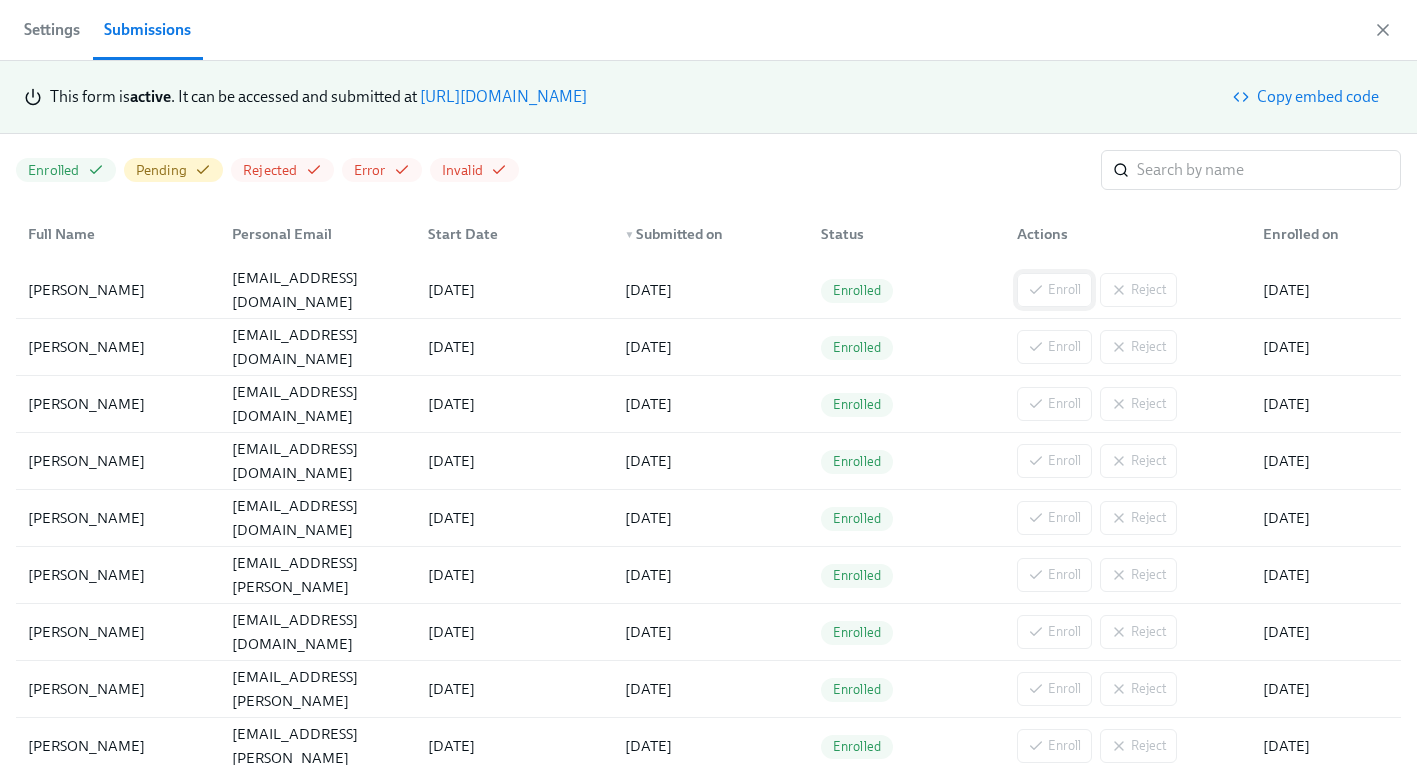 click on "Personal Email" at bounding box center (314, 234) 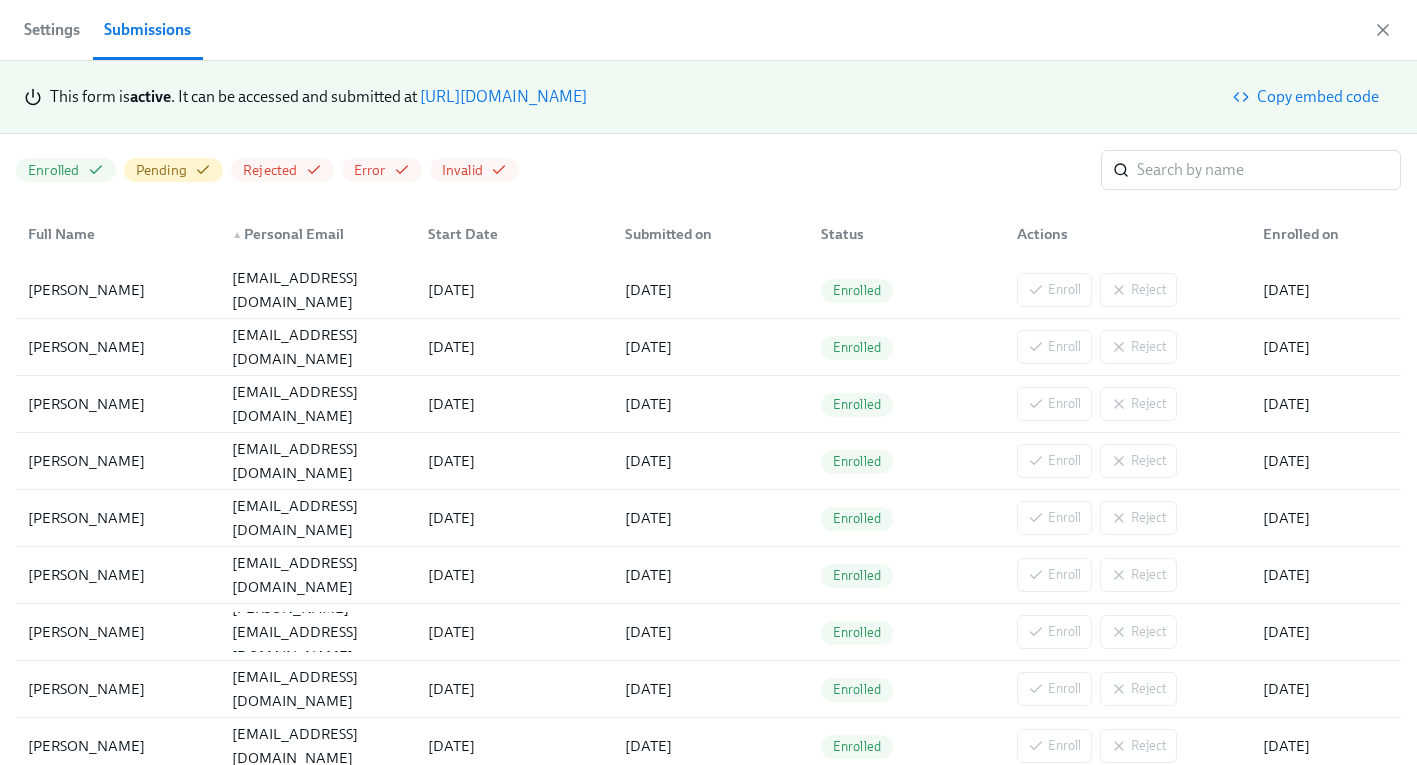 click on "▲ Personal Email" at bounding box center (314, 234) 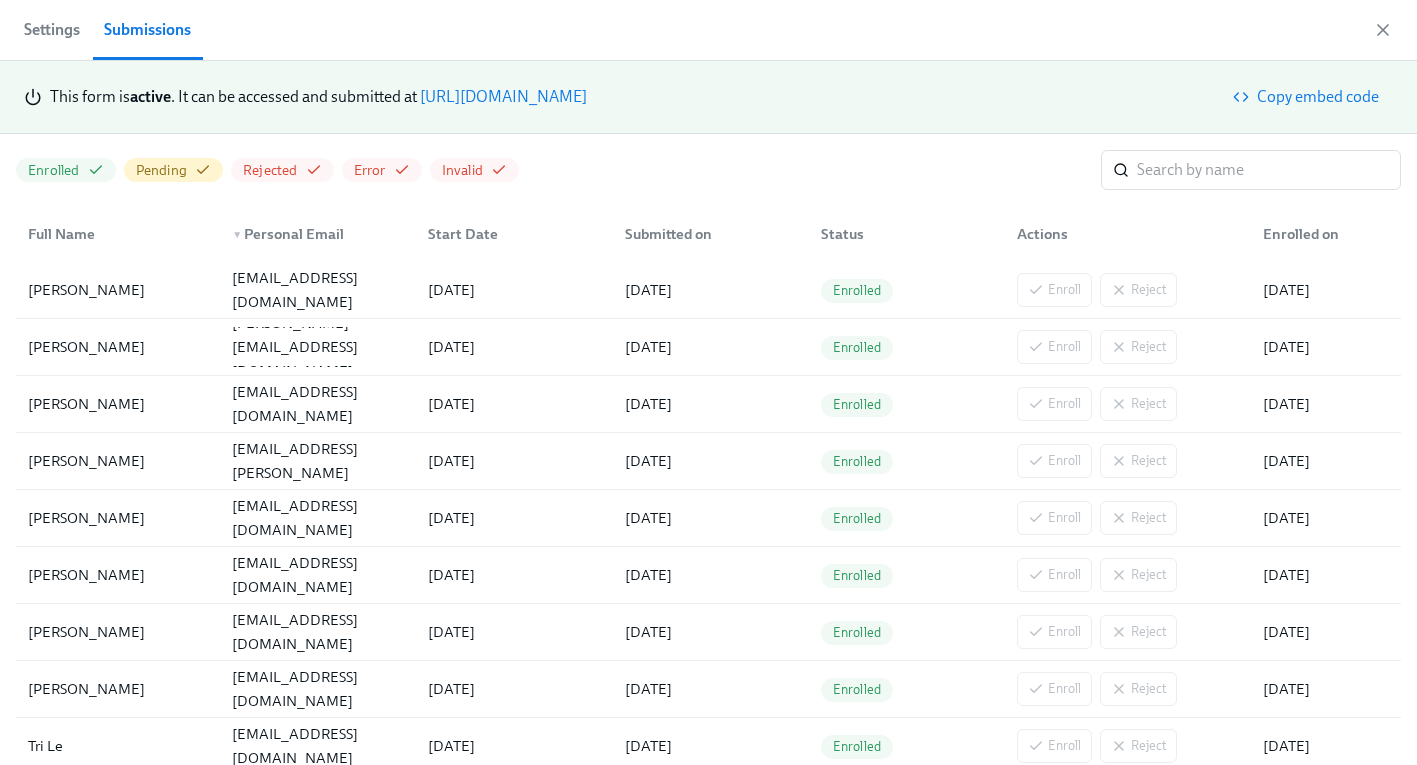 click on "Start Date" at bounding box center [463, 234] 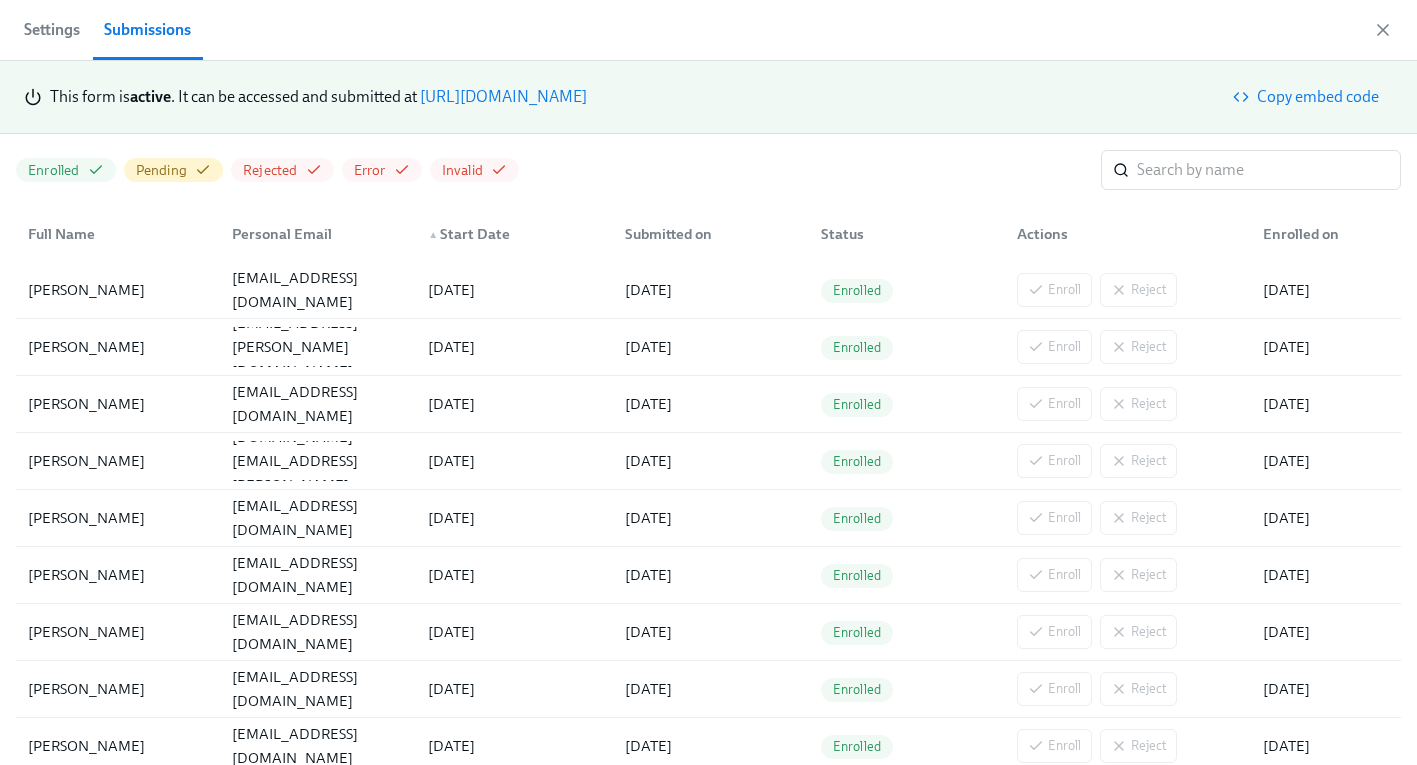 click on "▲ Start Date" at bounding box center [469, 234] 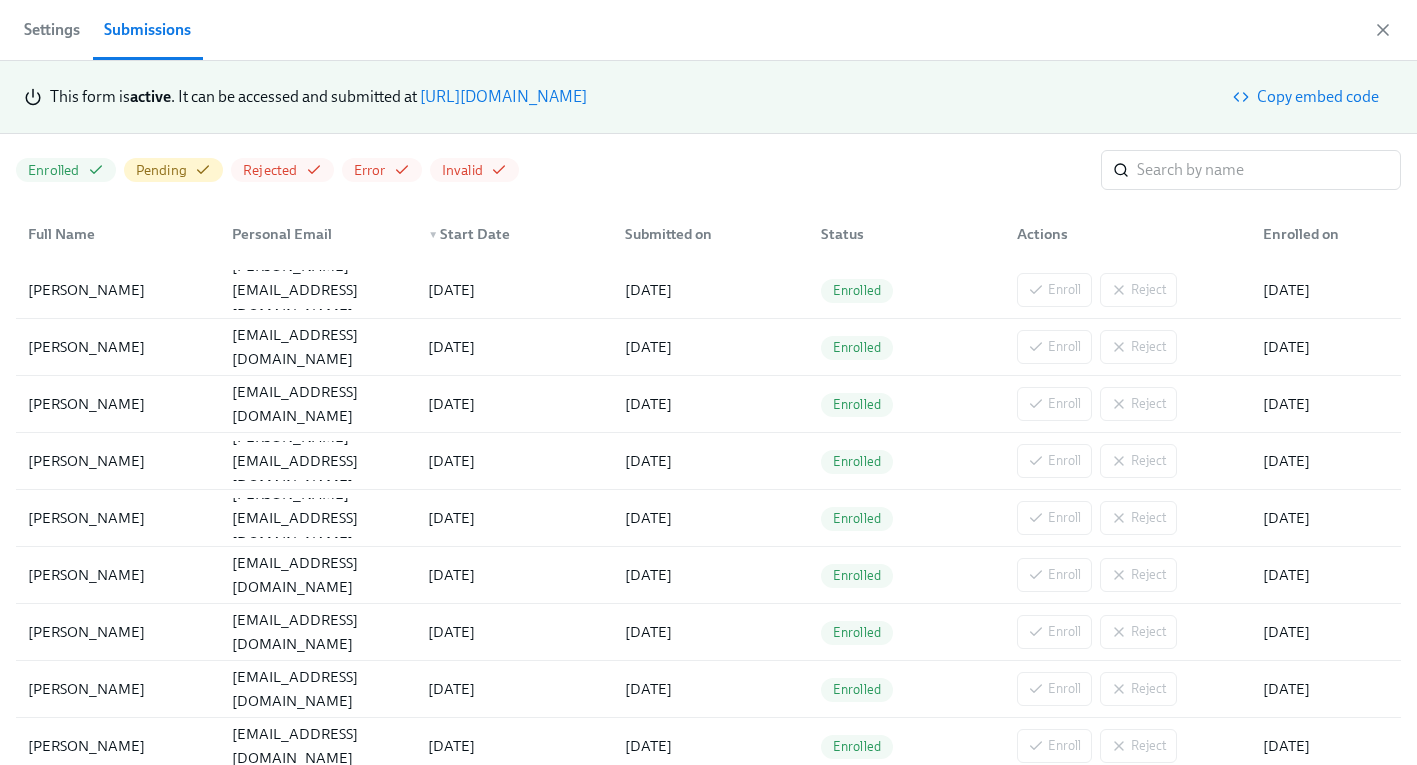 click on "▼ Start Date" at bounding box center (469, 234) 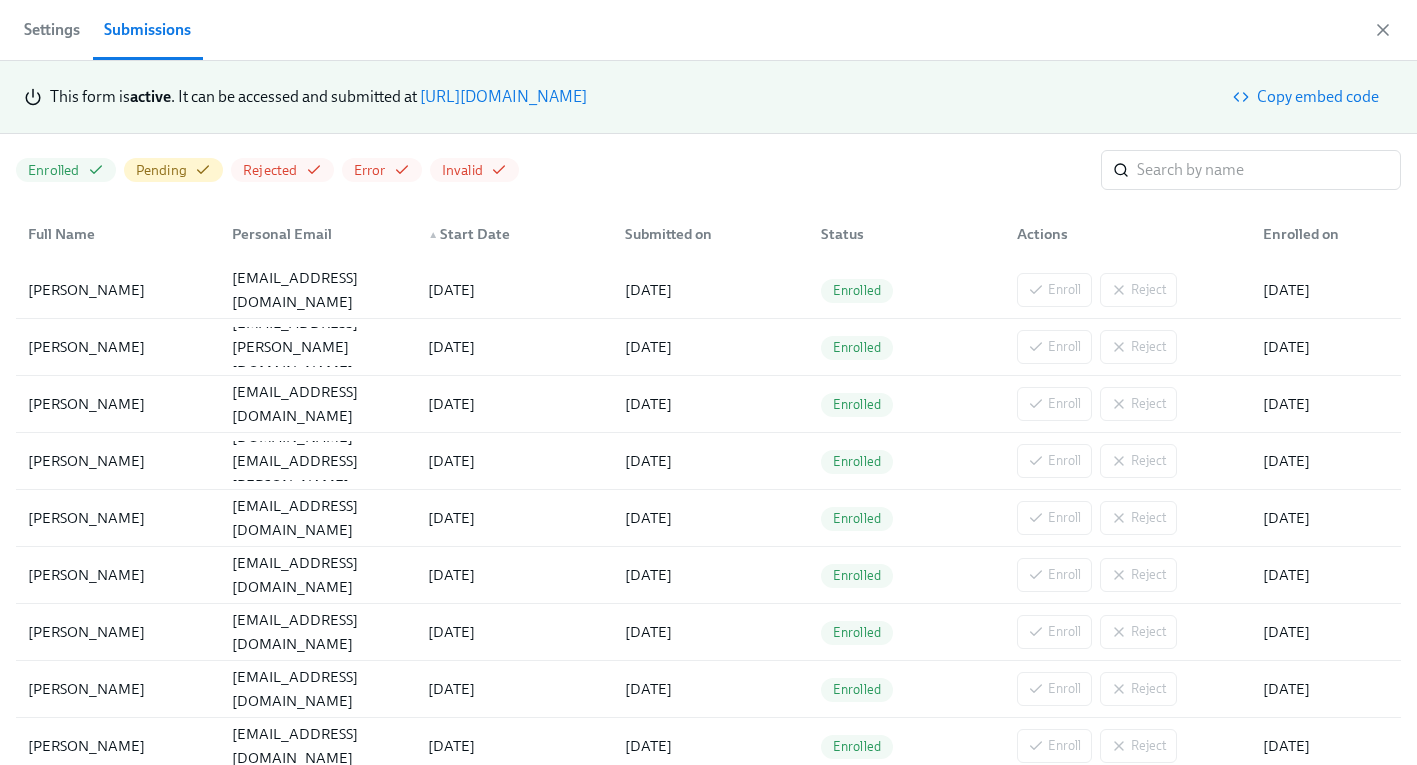 click on "▲ Start Date" at bounding box center (469, 234) 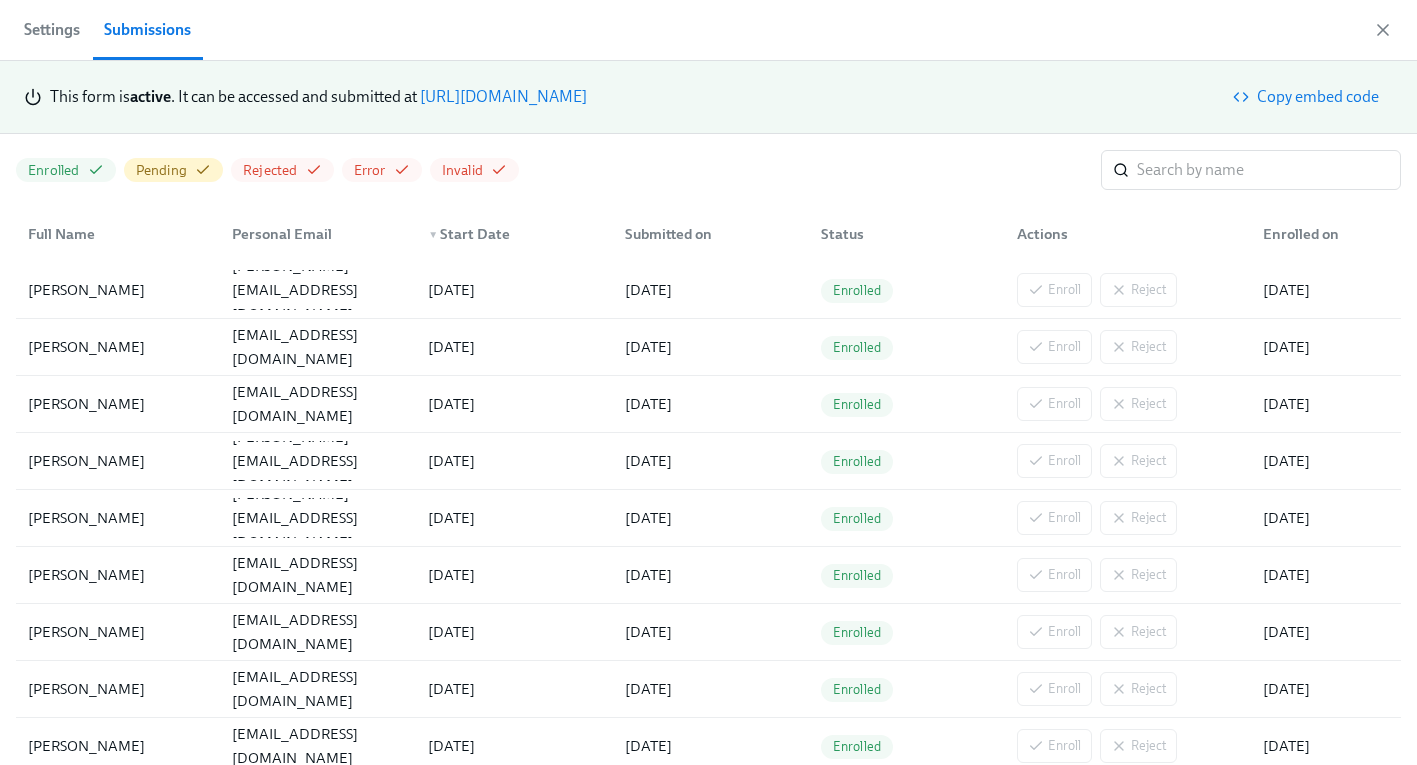 click on "Submitted on" at bounding box center (668, 234) 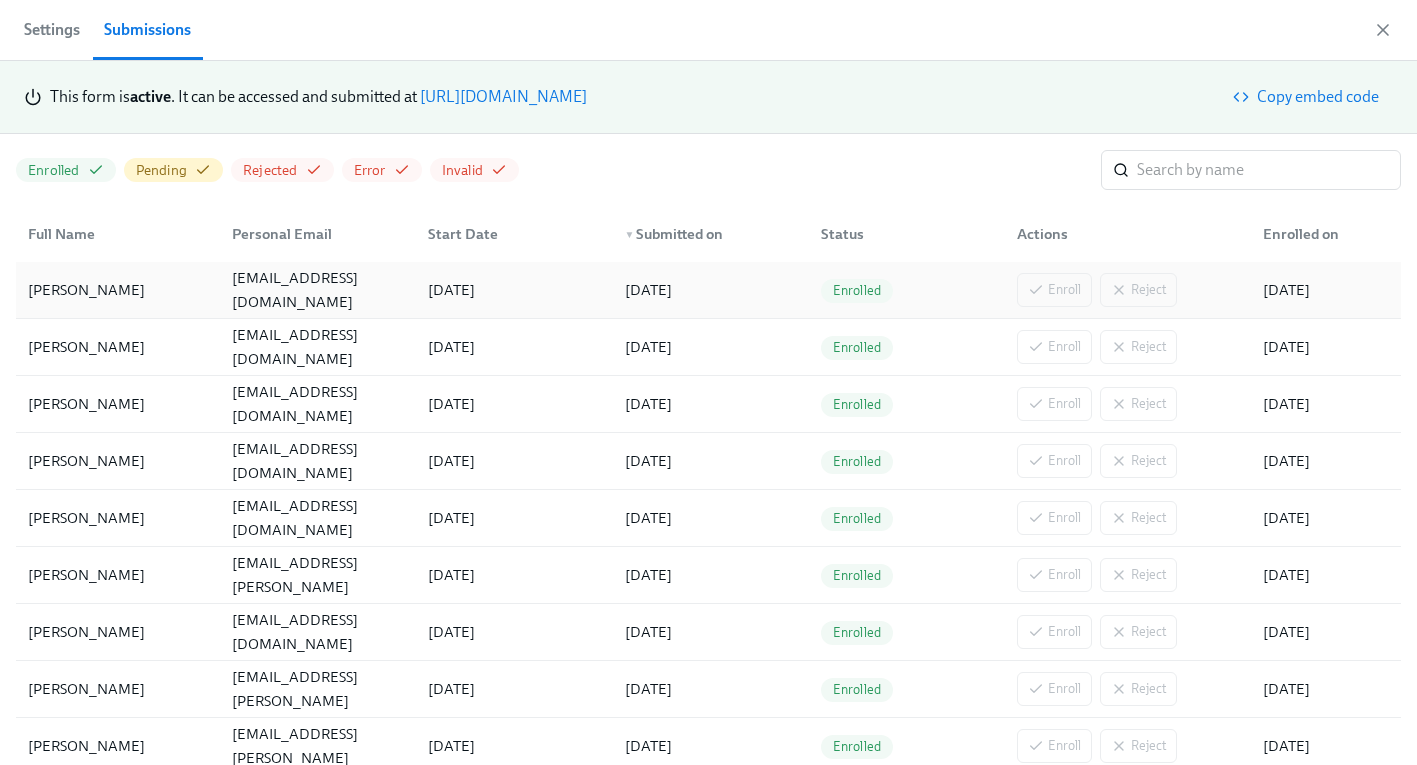 click on "[DATE]" at bounding box center [451, 290] 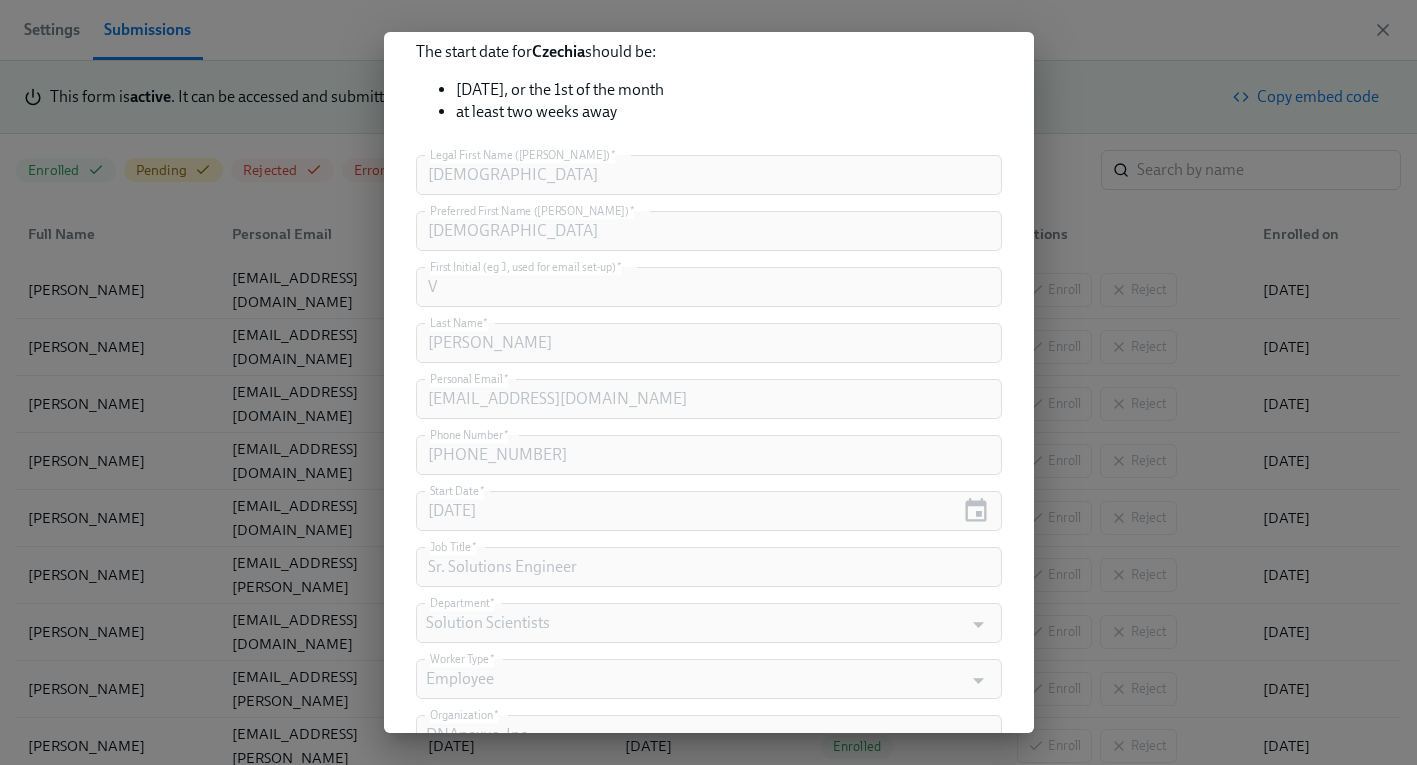 scroll, scrollTop: 959, scrollLeft: 0, axis: vertical 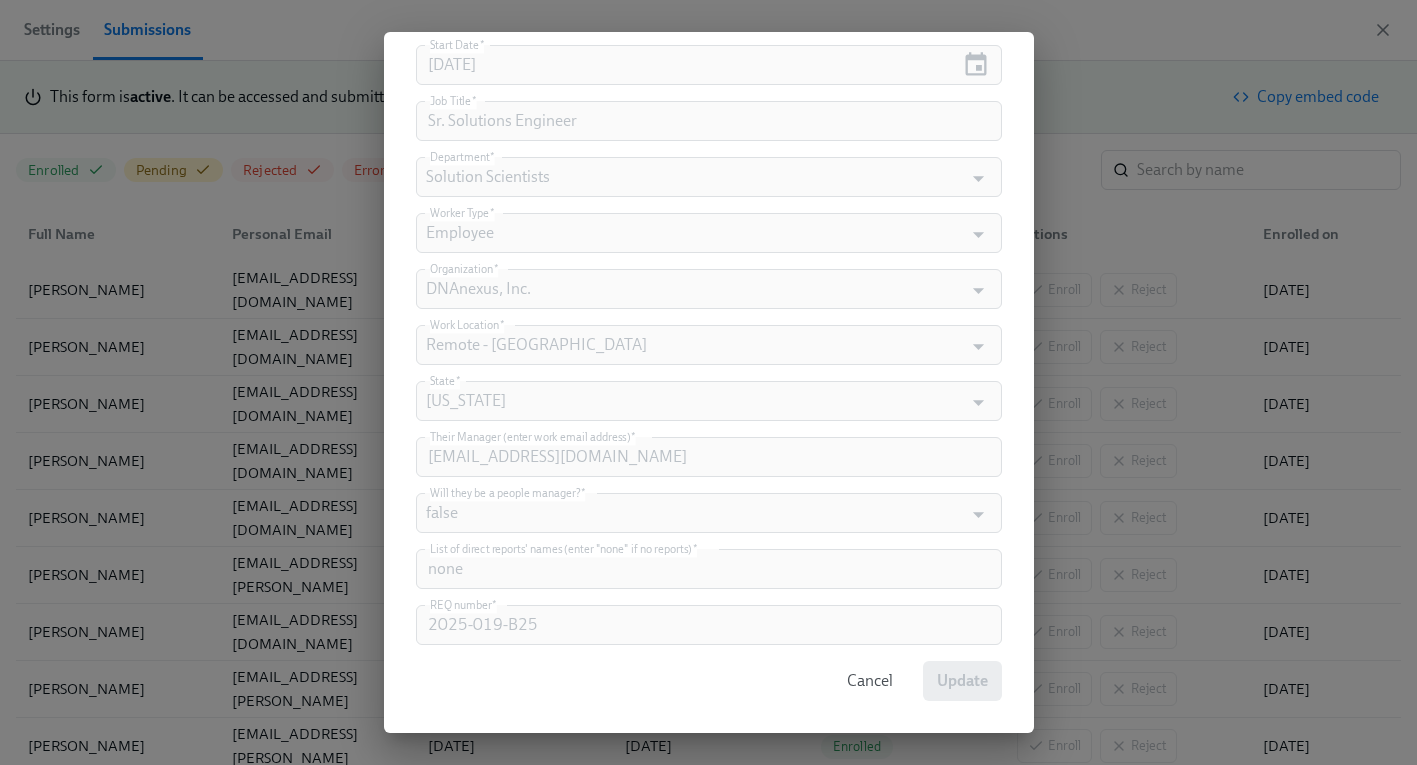 click on "Cancel Update" at bounding box center [709, 681] 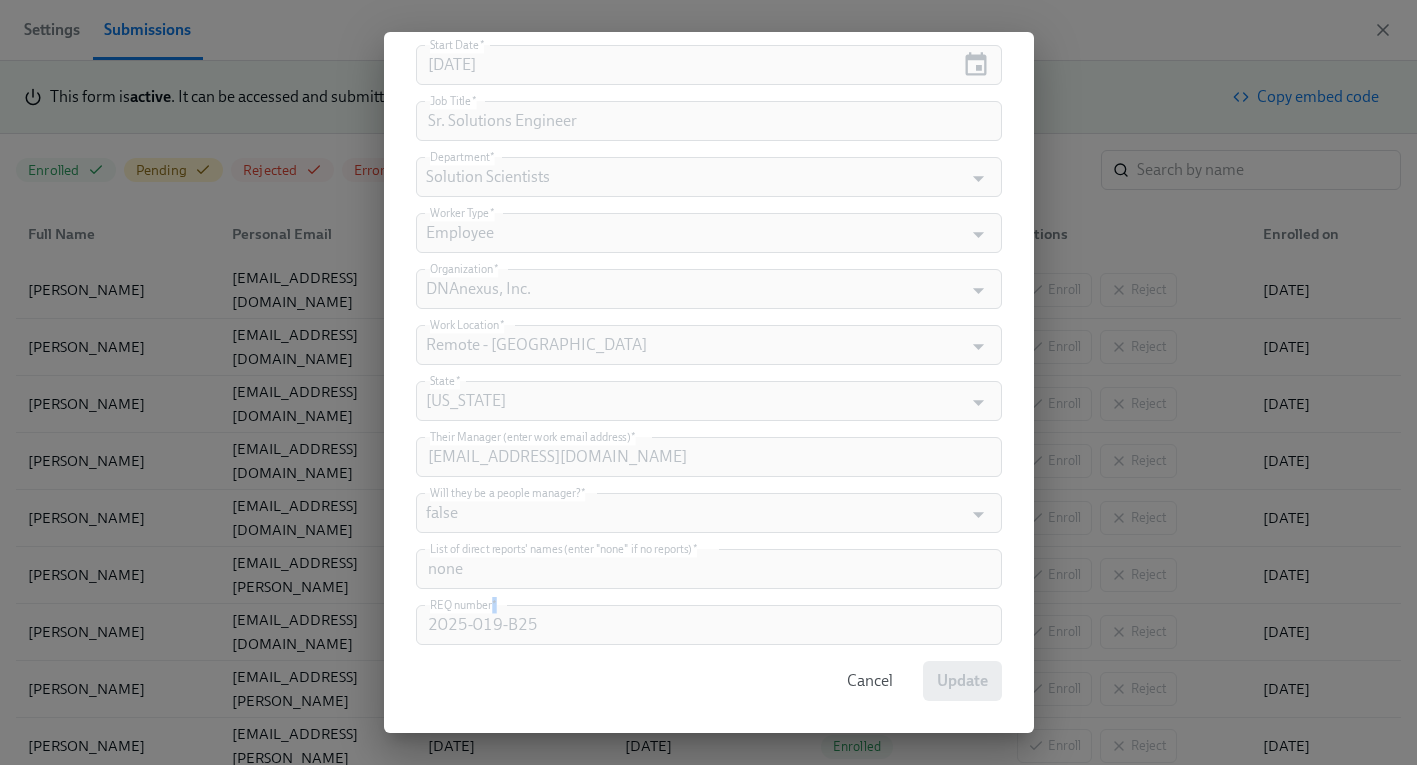 click on "Cancel Update" at bounding box center (709, 681) 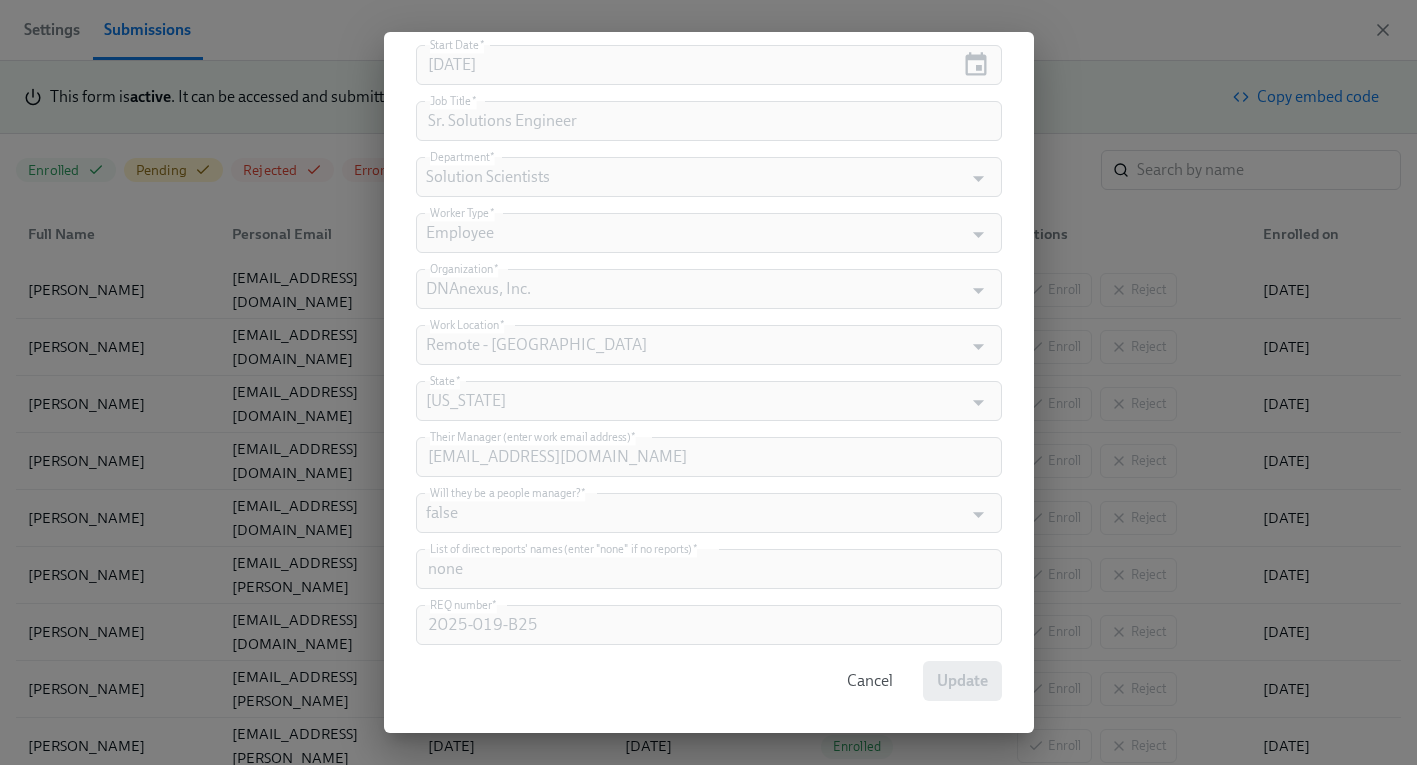 click on "Cancel" at bounding box center (870, 681) 